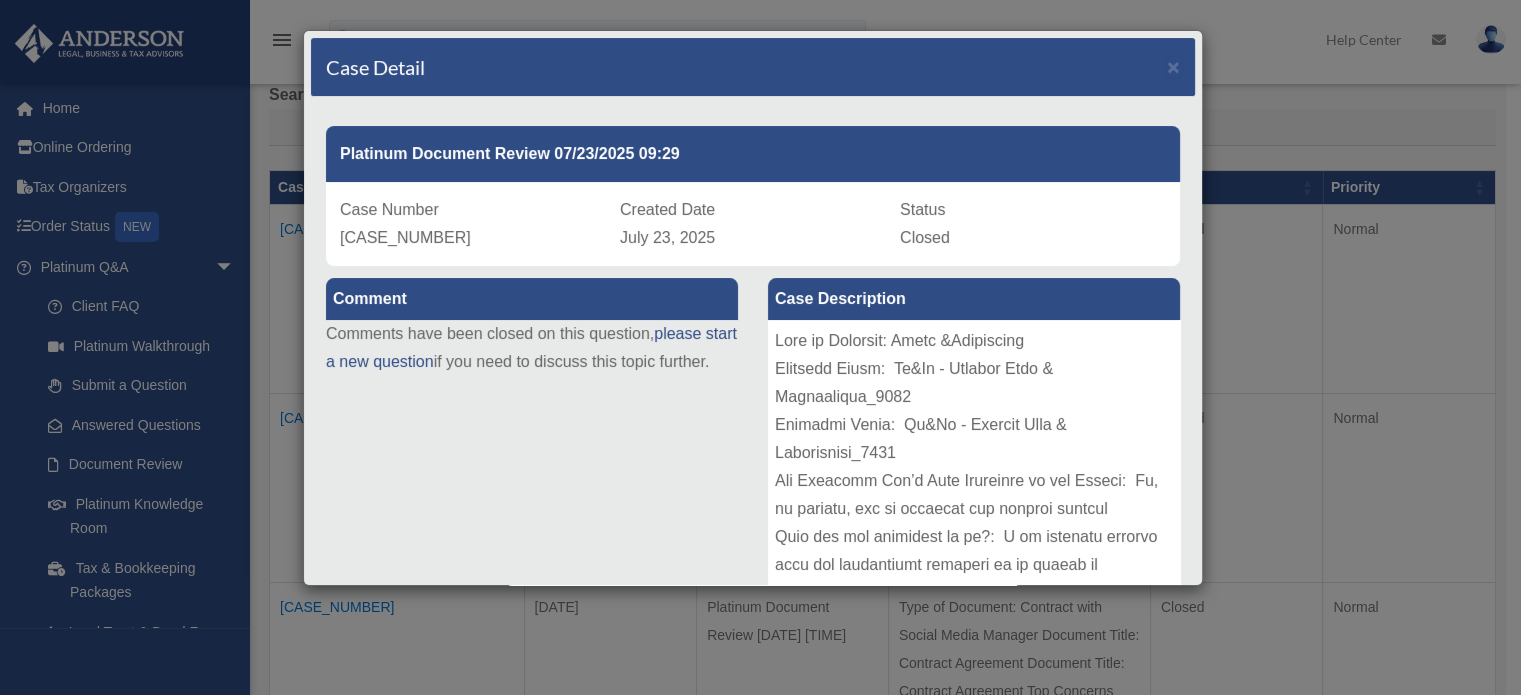 scroll, scrollTop: 200, scrollLeft: 0, axis: vertical 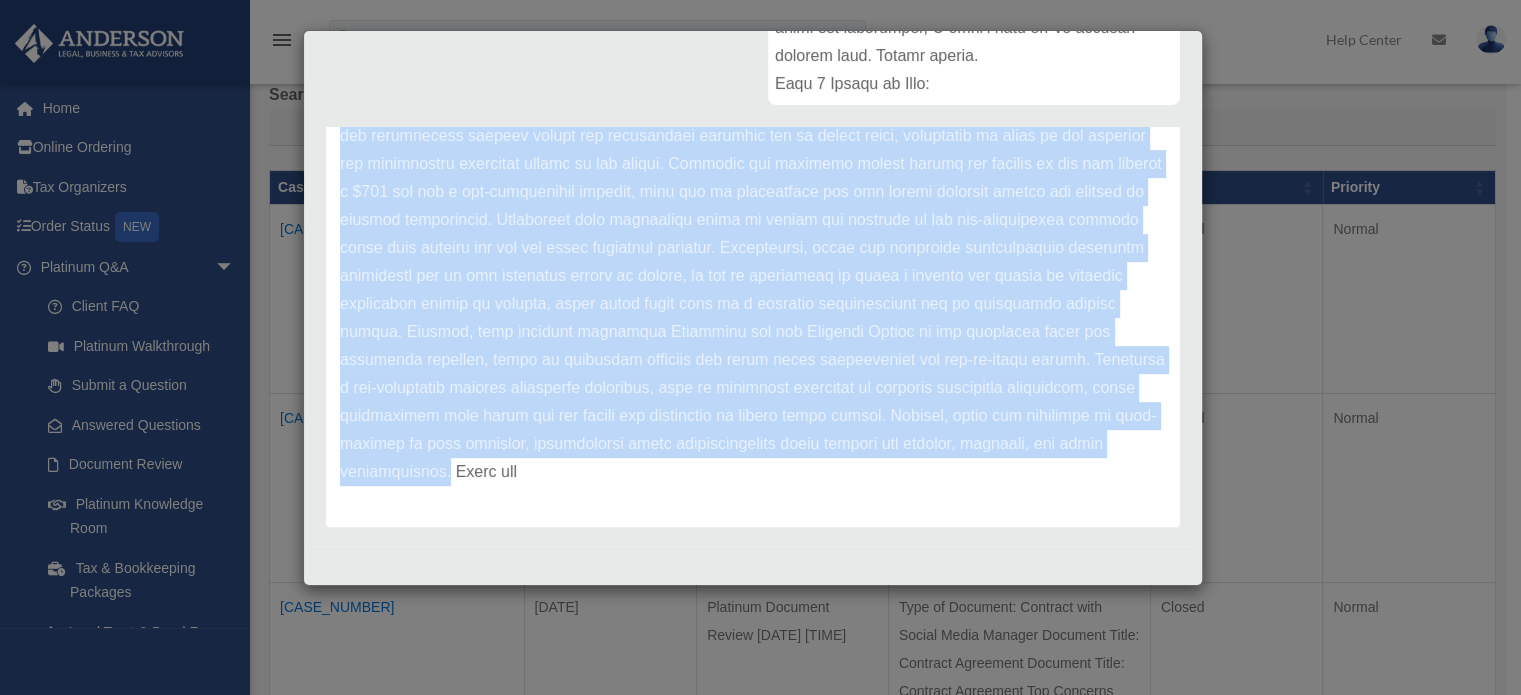 click on "Case Detail
×
Platinum Document Review [DATE] [TIME]
Case Number
[CASE_NUMBER]
Created Date
[DATE]
Status
Closed" at bounding box center (760, 347) 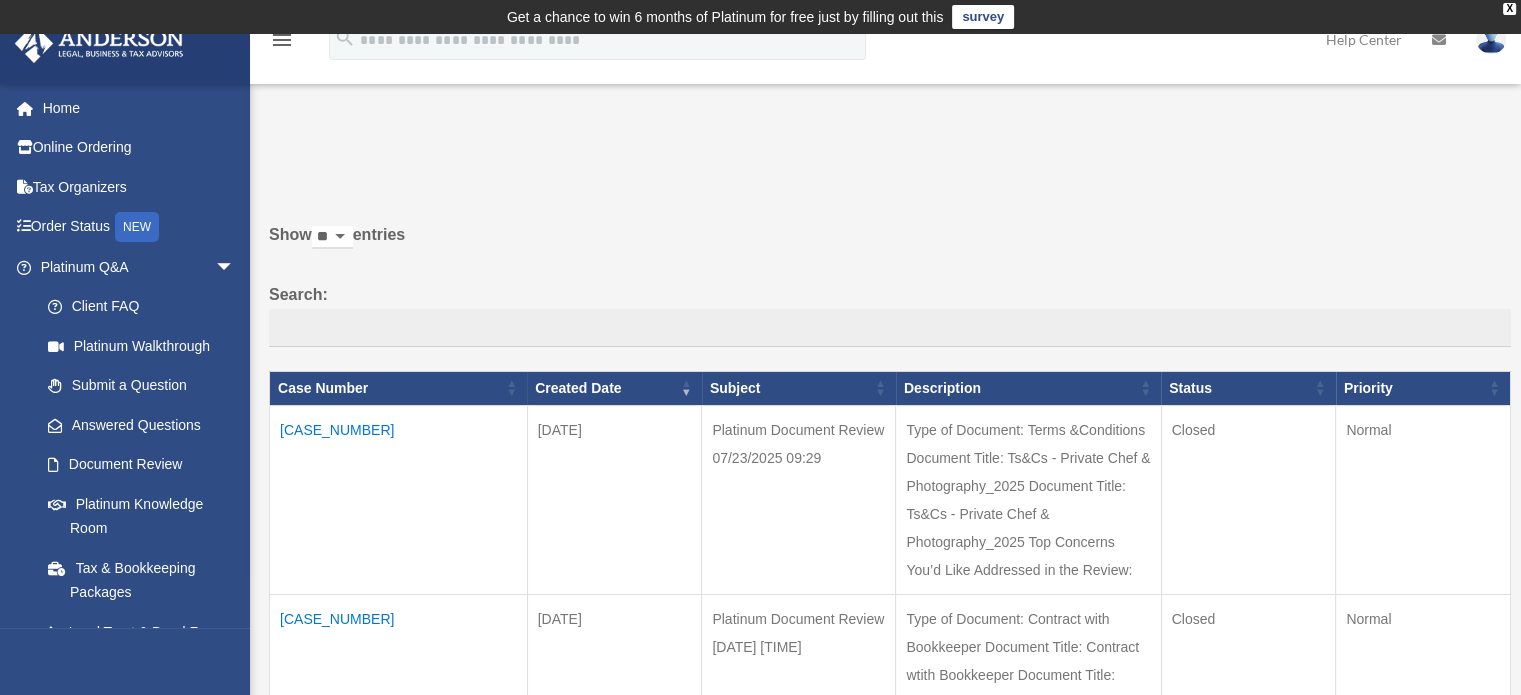 scroll, scrollTop: 0, scrollLeft: 0, axis: both 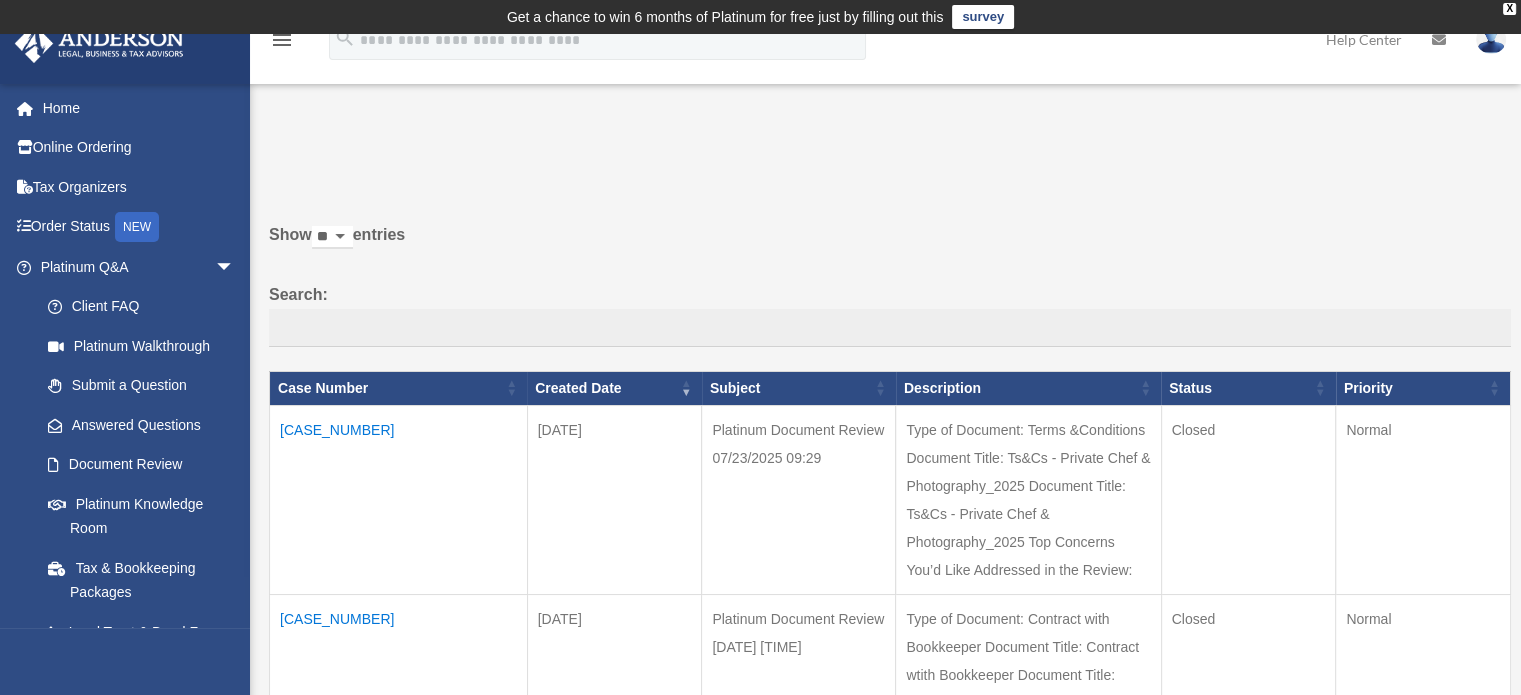 click on "Type of Document: Terms &Conditions
Document Title:  Ts&Cs - Private Chef & Photography_2025
Document Title:  Ts&Cs - Private Chef & Photography_2025
Top Concerns You’d Like Addressed in the Review:" at bounding box center [1028, 499] 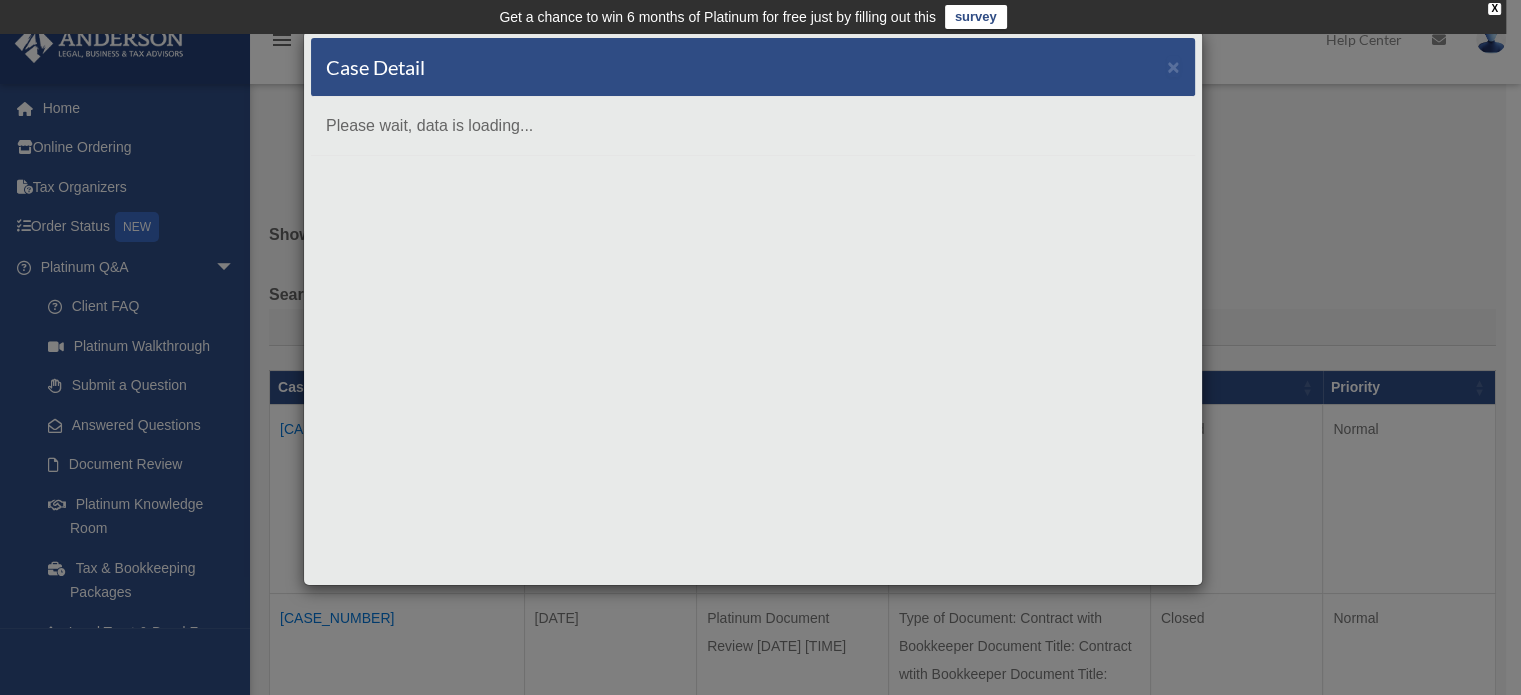 scroll, scrollTop: 0, scrollLeft: 0, axis: both 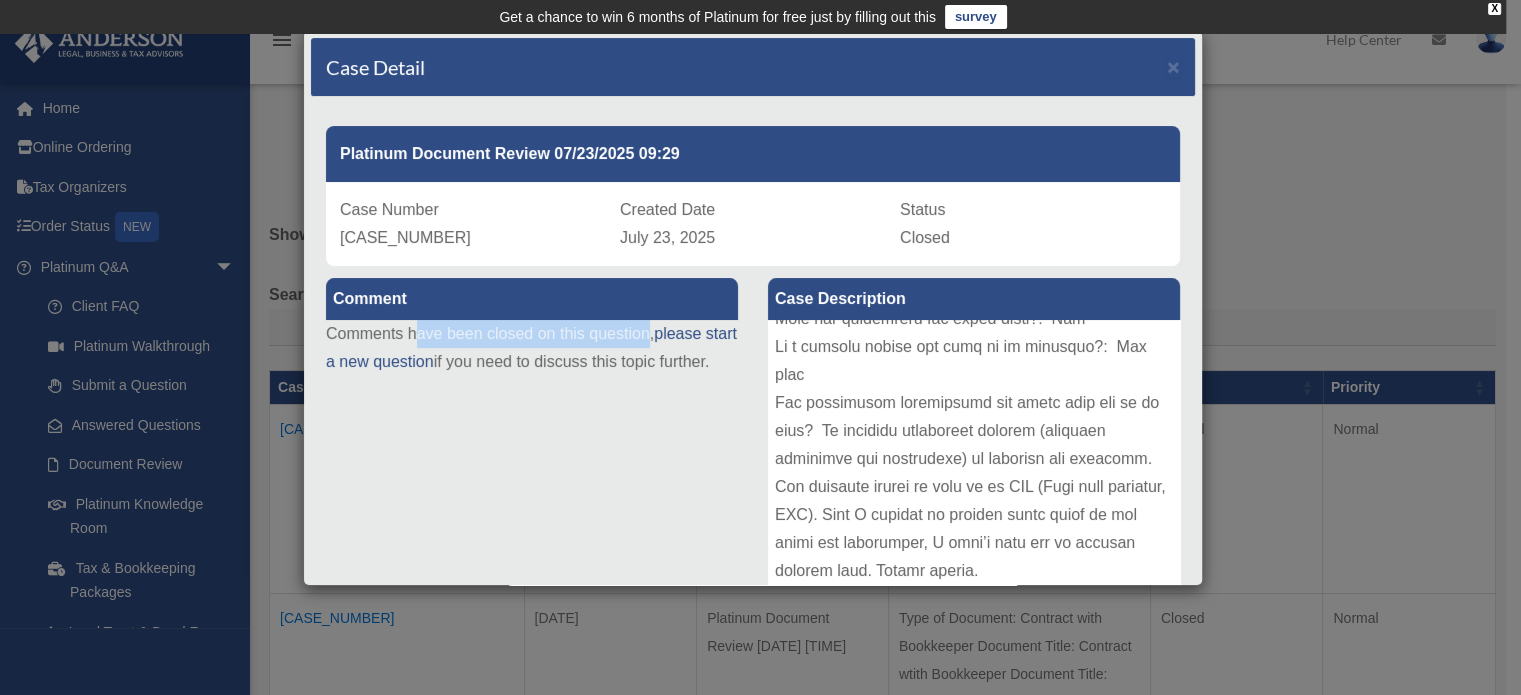 drag, startPoint x: 413, startPoint y: 330, endPoint x: 651, endPoint y: 326, distance: 238.03362 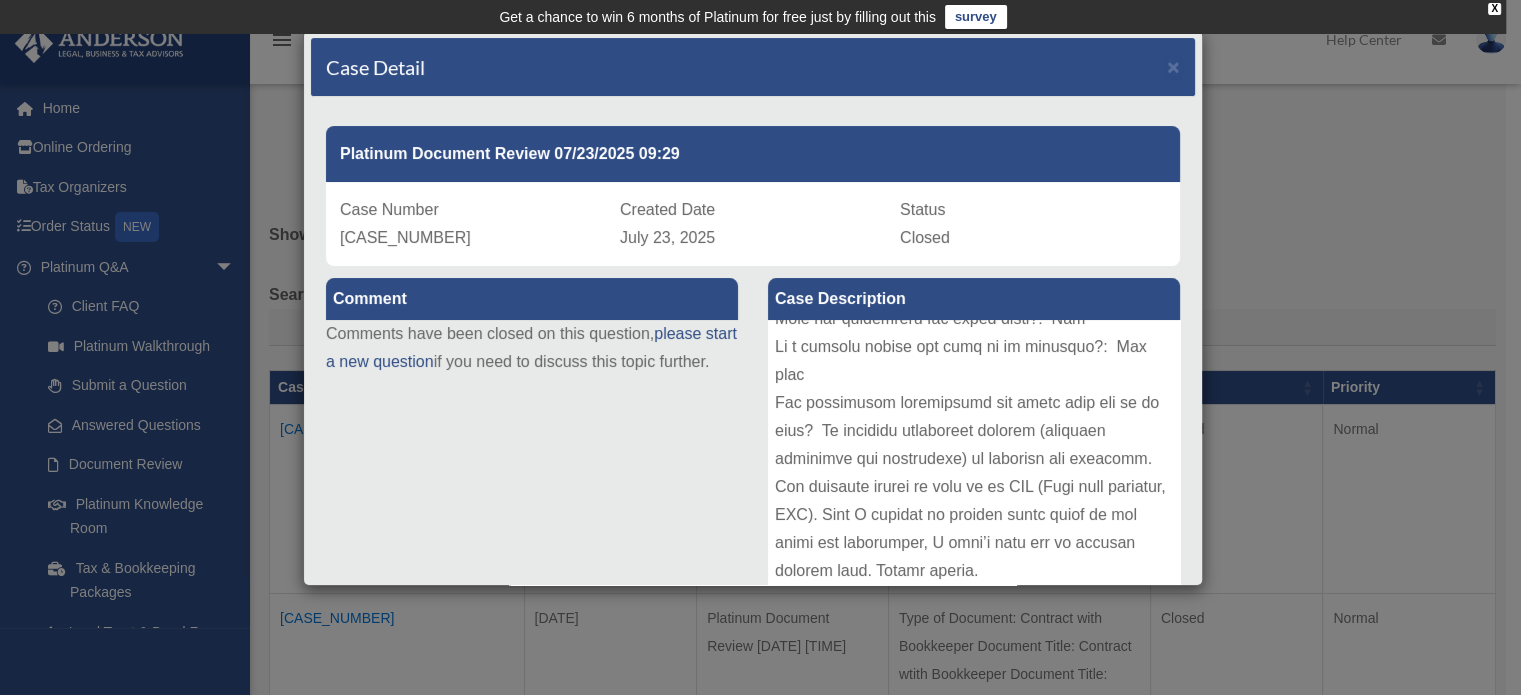 click on "Comments have been closed on this question,  please start a new question  if you need to discuss this topic further." at bounding box center (532, 348) 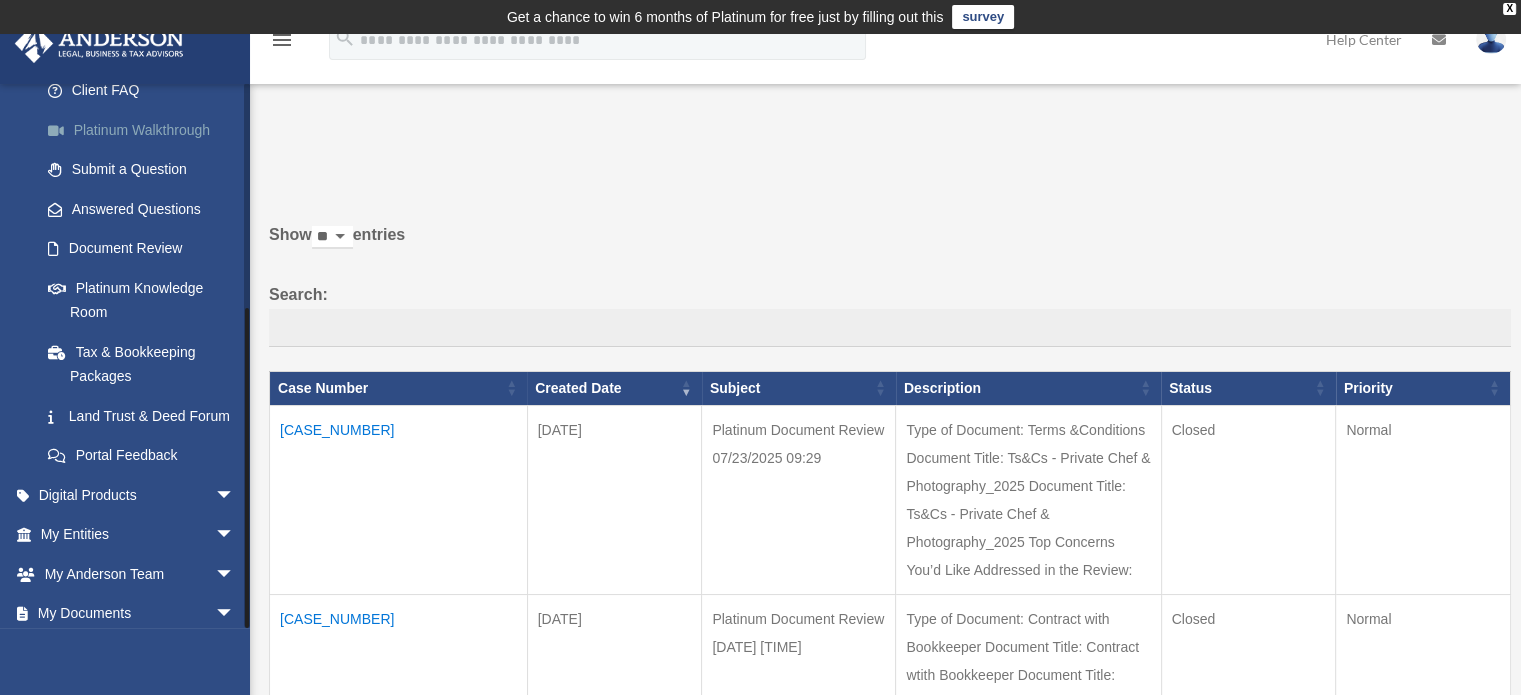 scroll, scrollTop: 368, scrollLeft: 0, axis: vertical 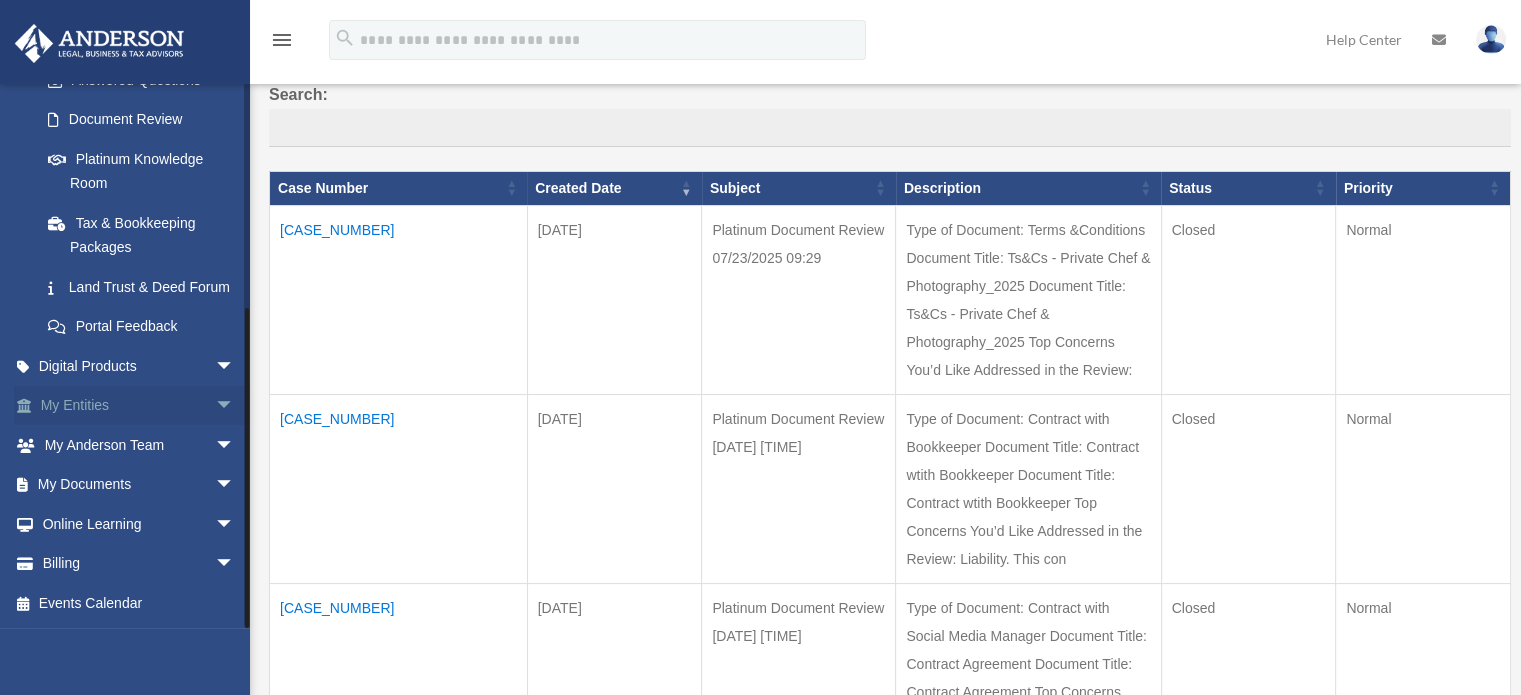 click on "My Entities arrow_drop_down" at bounding box center [139, 406] 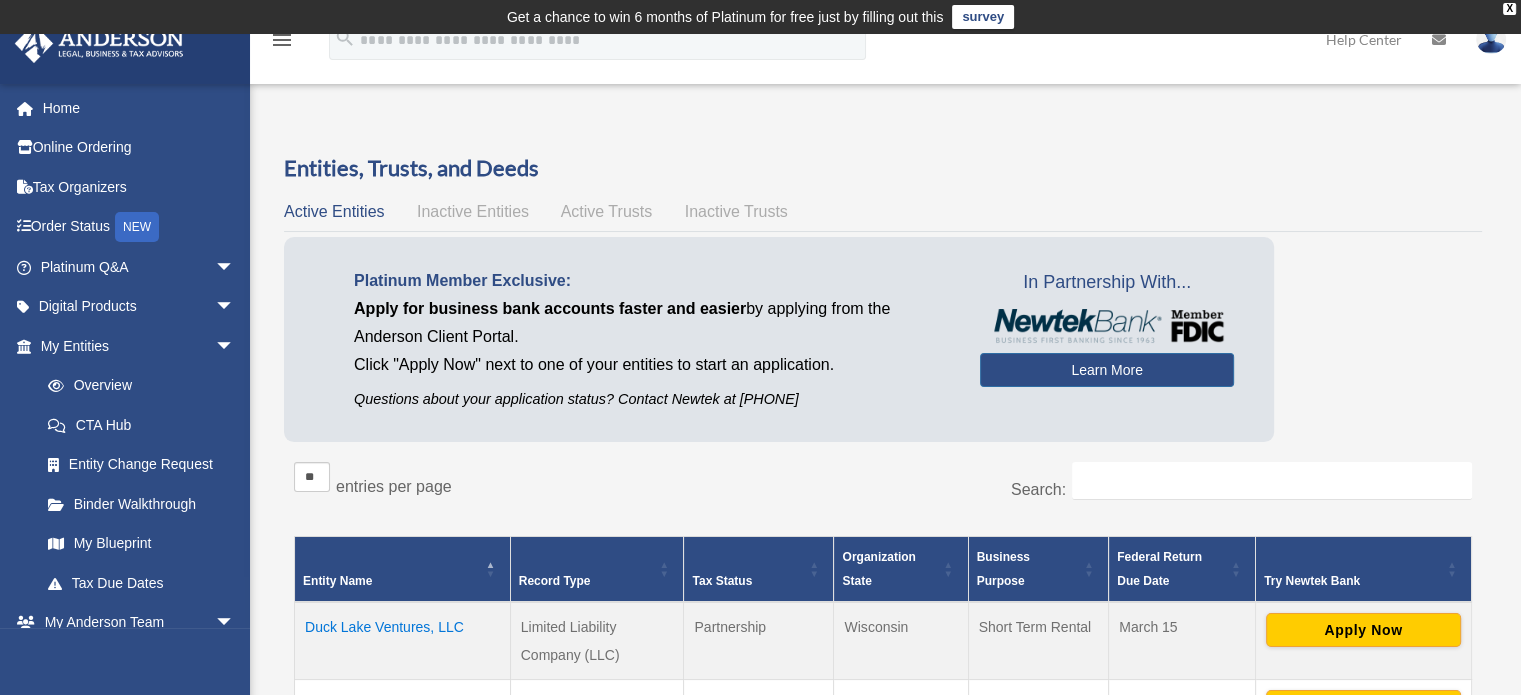 scroll, scrollTop: 300, scrollLeft: 0, axis: vertical 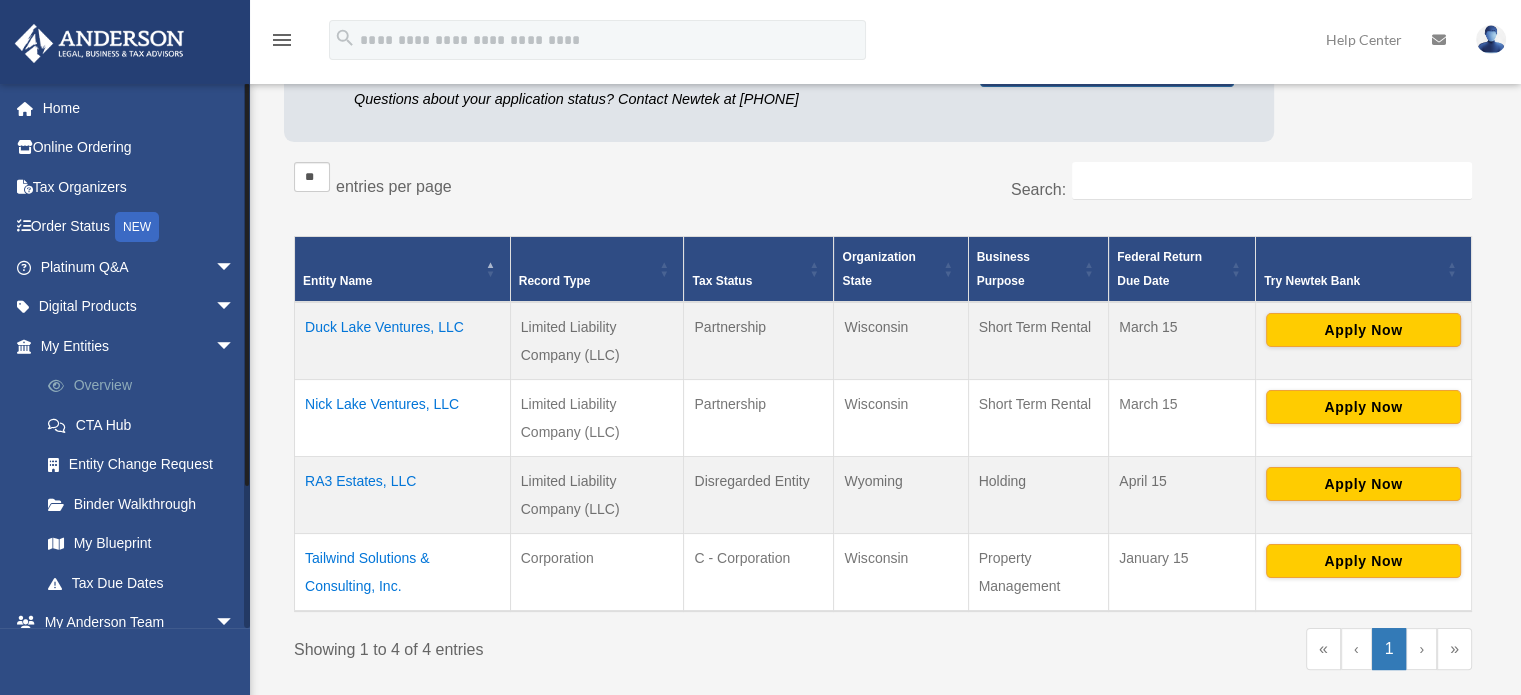 click on "Overview" at bounding box center [146, 386] 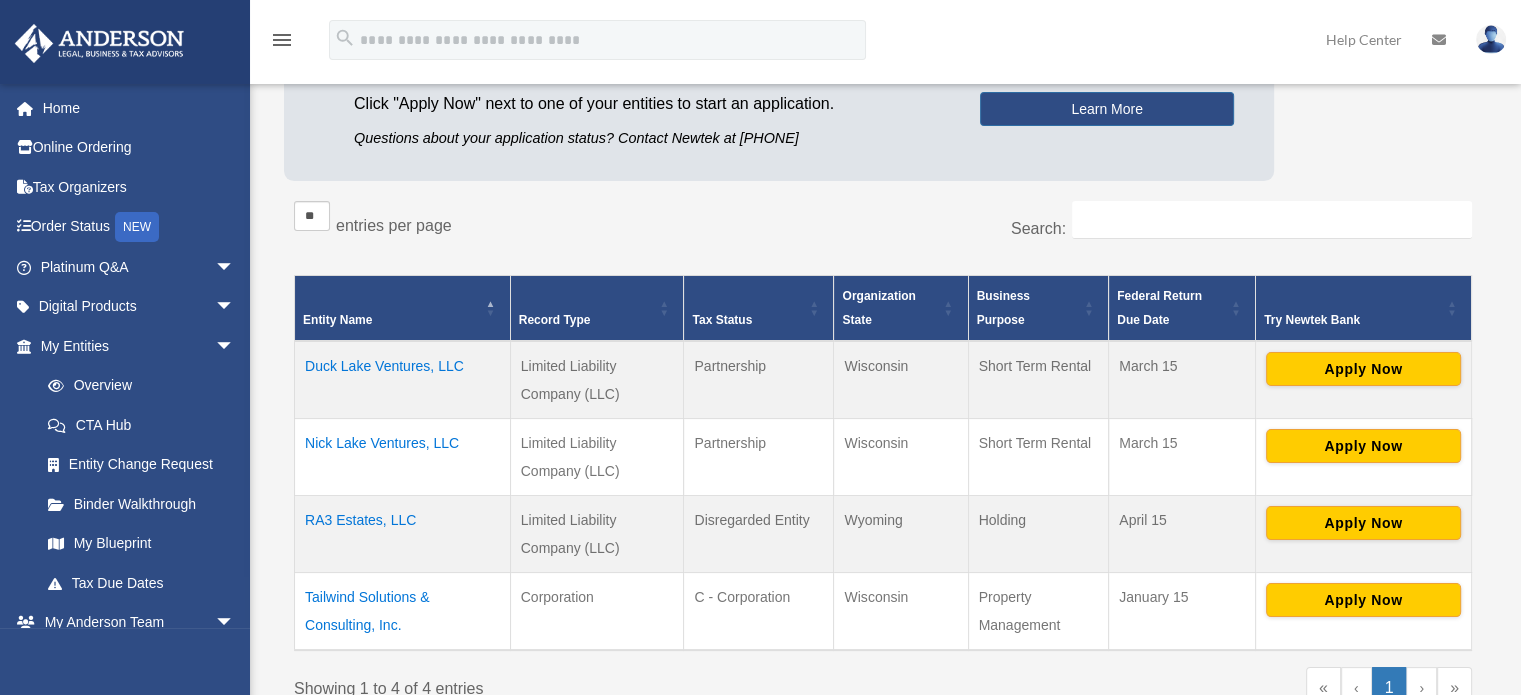 scroll, scrollTop: 435, scrollLeft: 0, axis: vertical 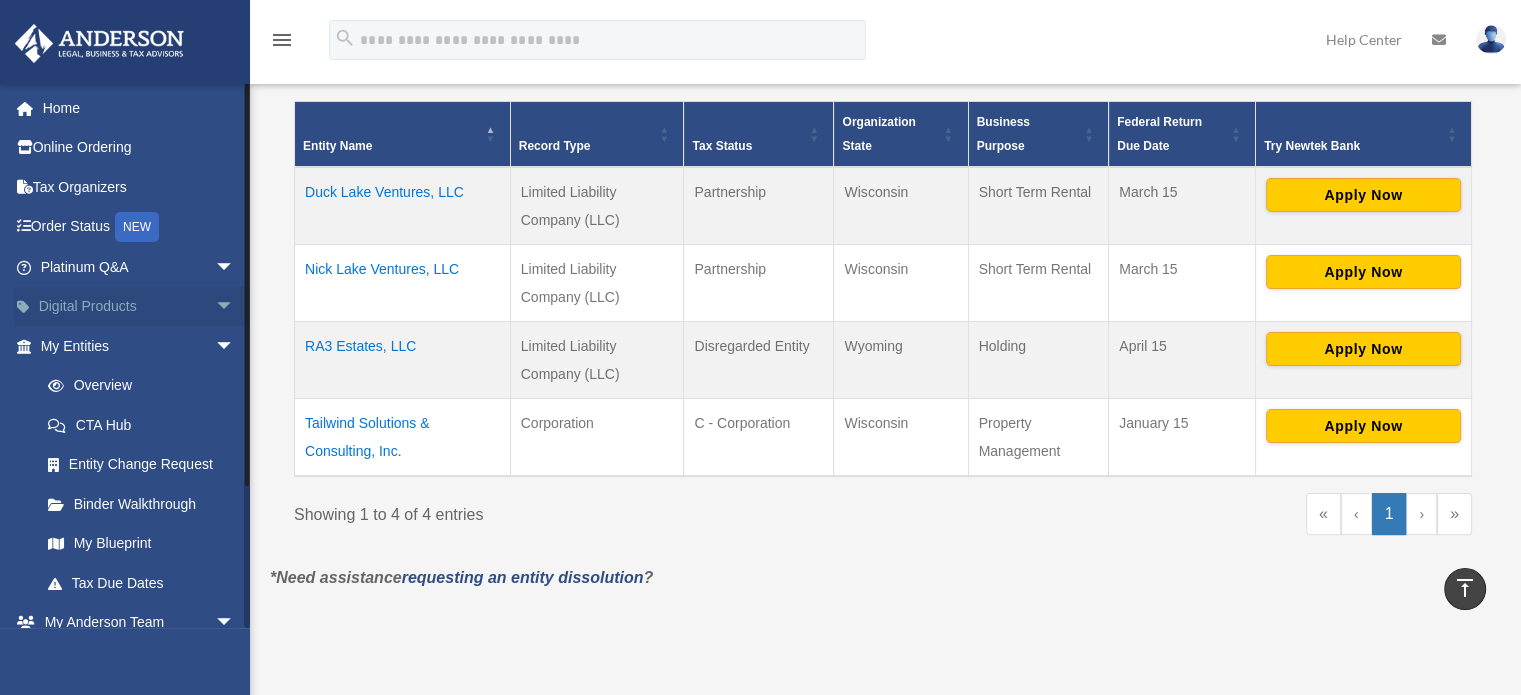 click on "arrow_drop_down" at bounding box center (235, 307) 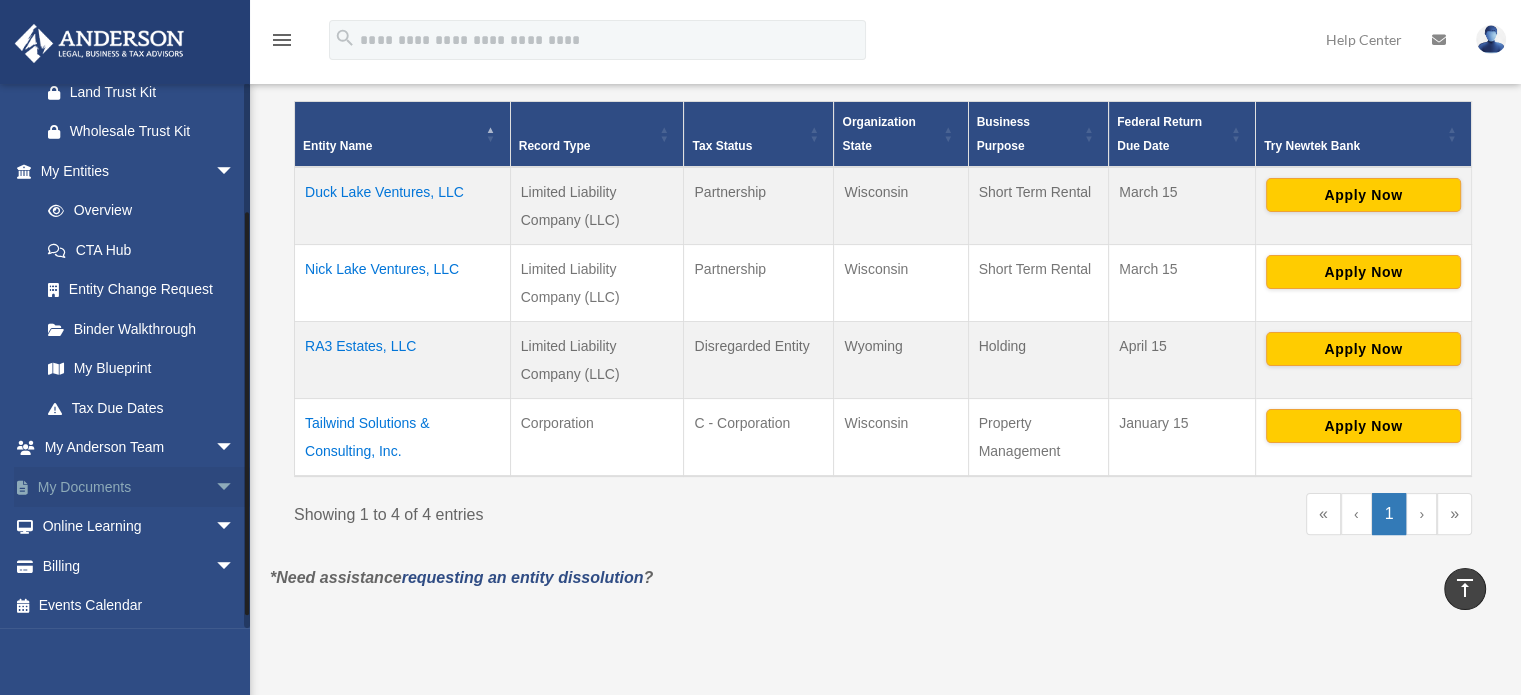 scroll, scrollTop: 335, scrollLeft: 0, axis: vertical 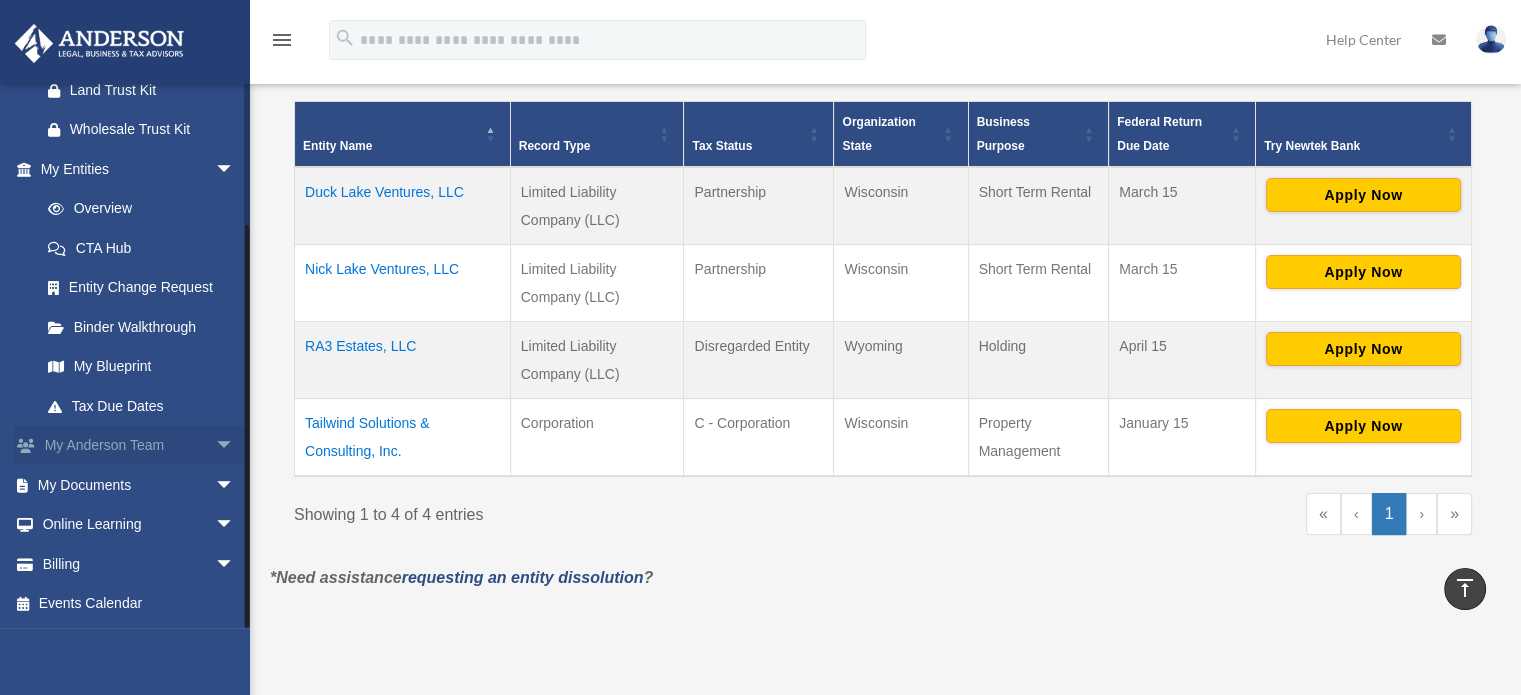 click on "arrow_drop_down" at bounding box center [235, 446] 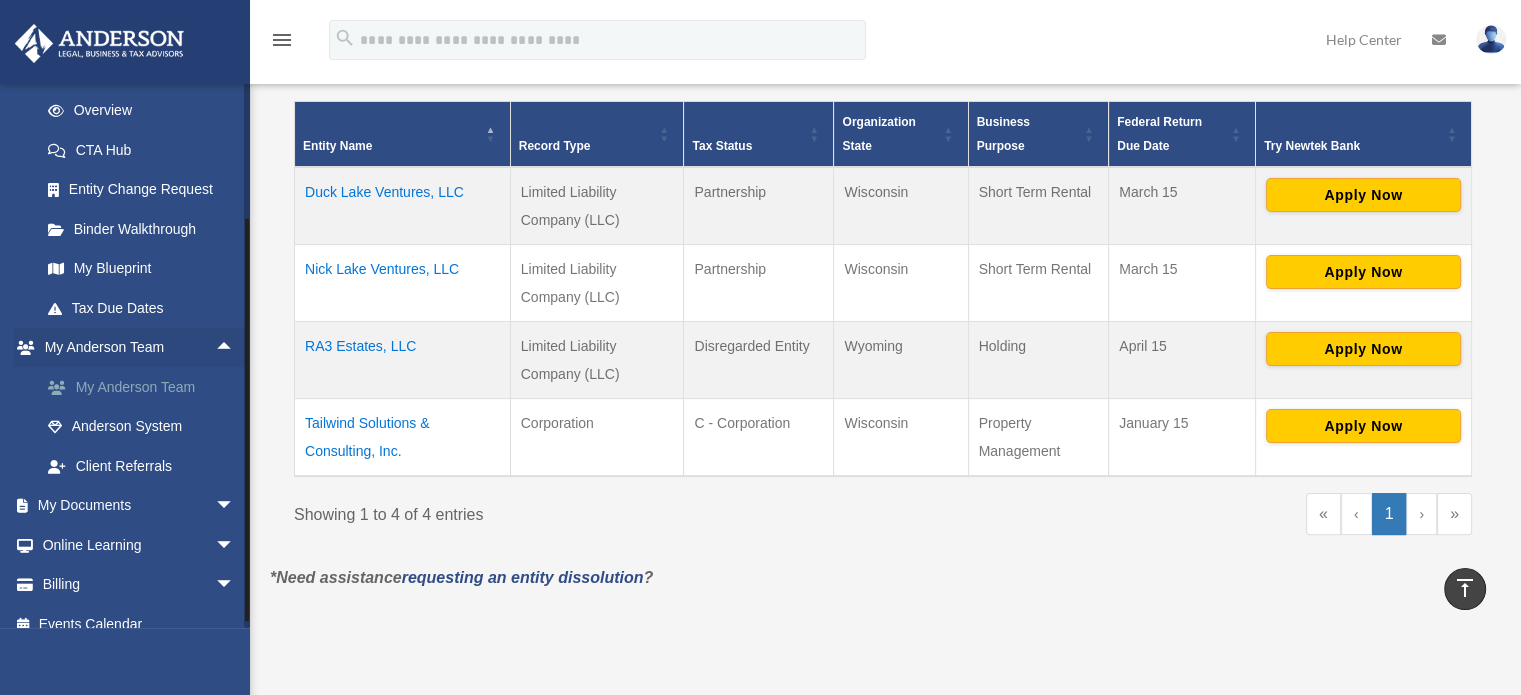 scroll, scrollTop: 435, scrollLeft: 0, axis: vertical 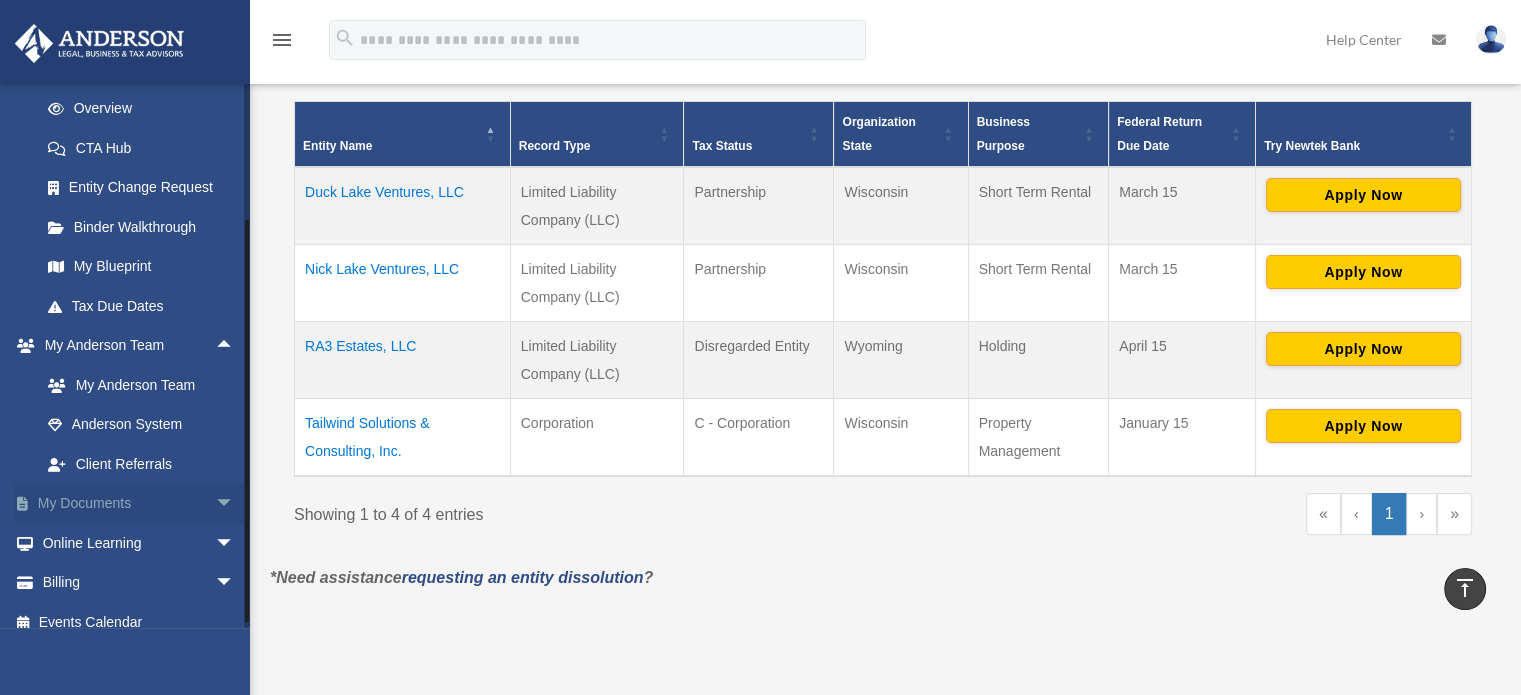 click on "arrow_drop_down" at bounding box center [235, 504] 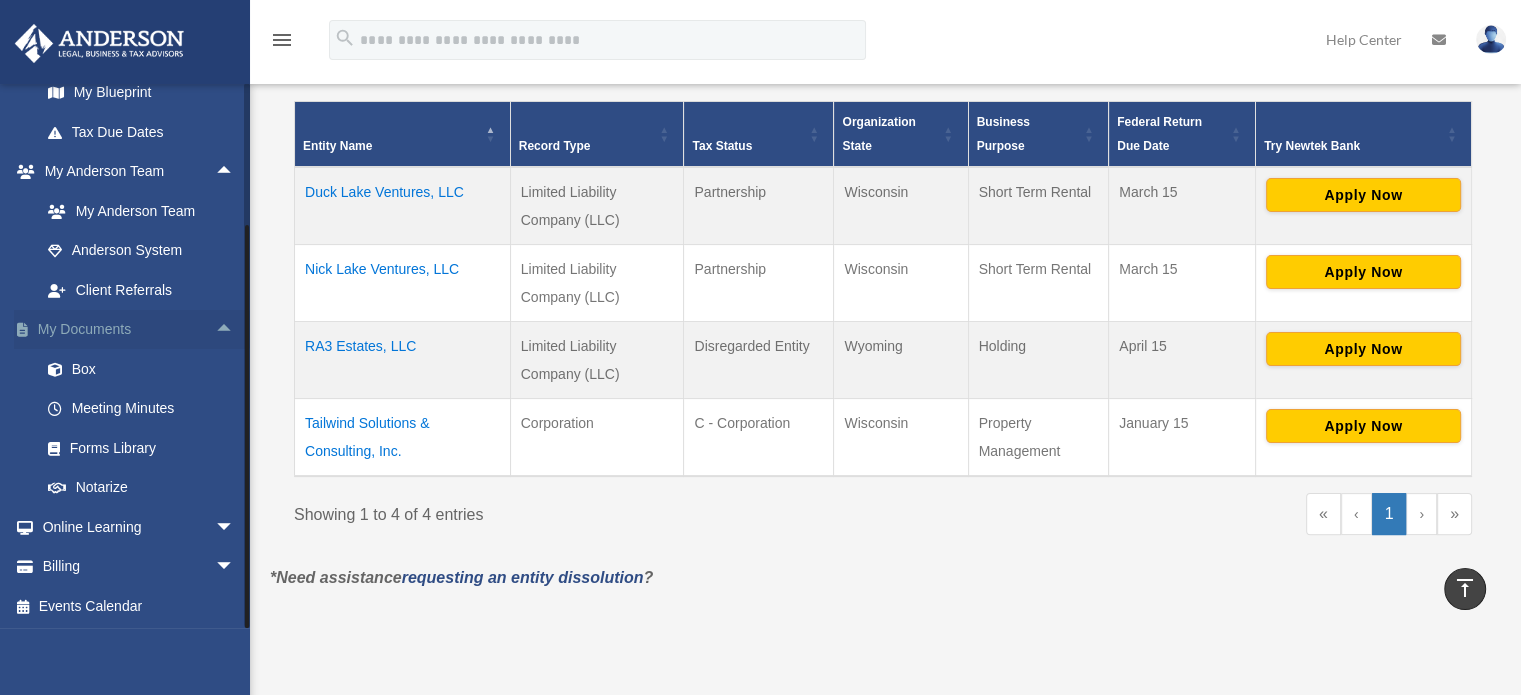 scroll, scrollTop: 611, scrollLeft: 0, axis: vertical 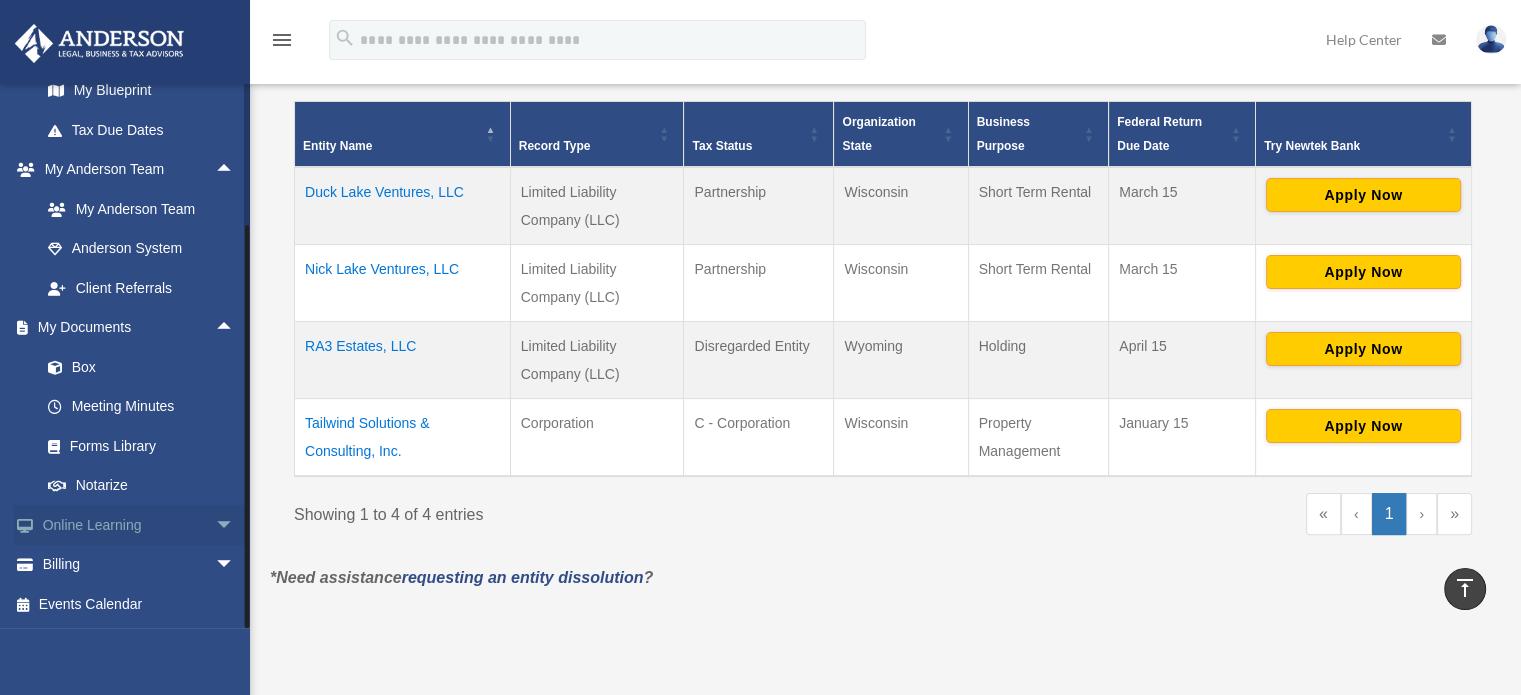 click on "arrow_drop_down" at bounding box center [235, 525] 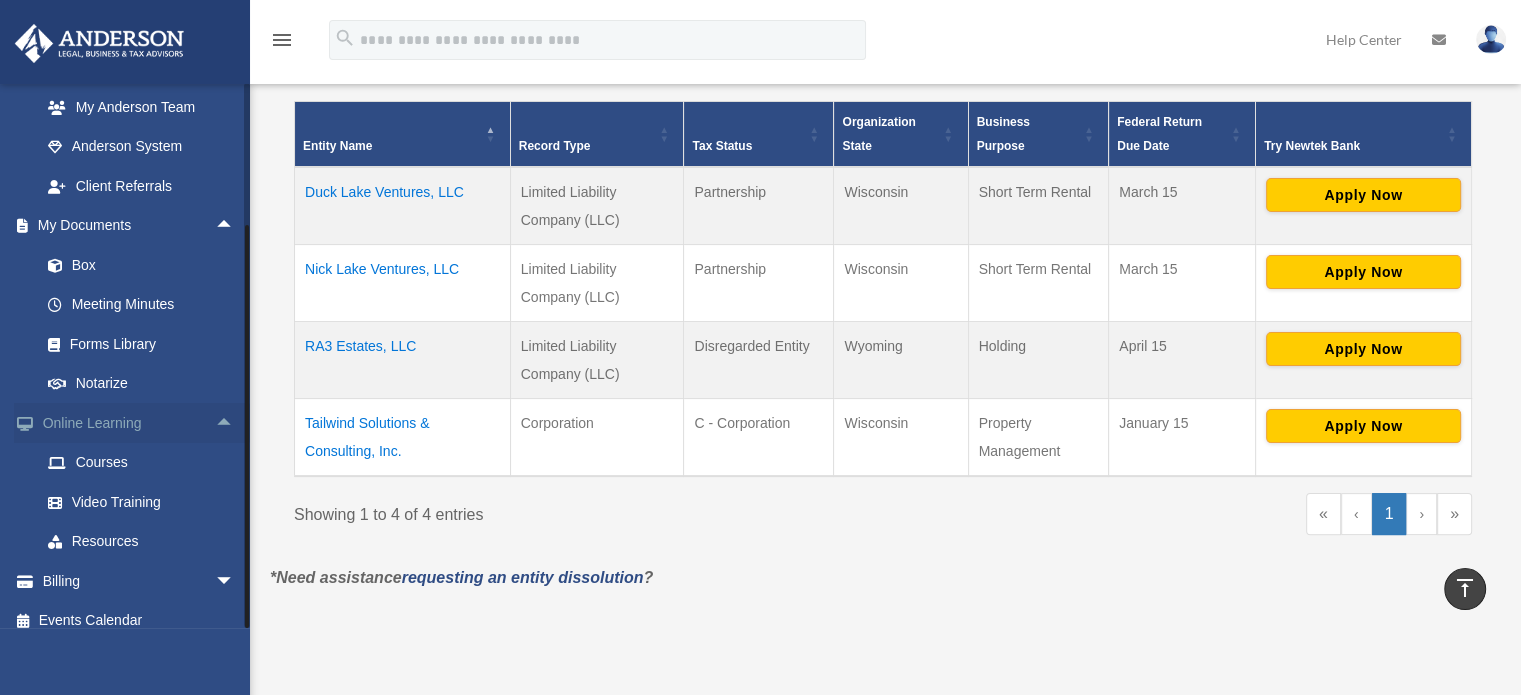 scroll, scrollTop: 729, scrollLeft: 0, axis: vertical 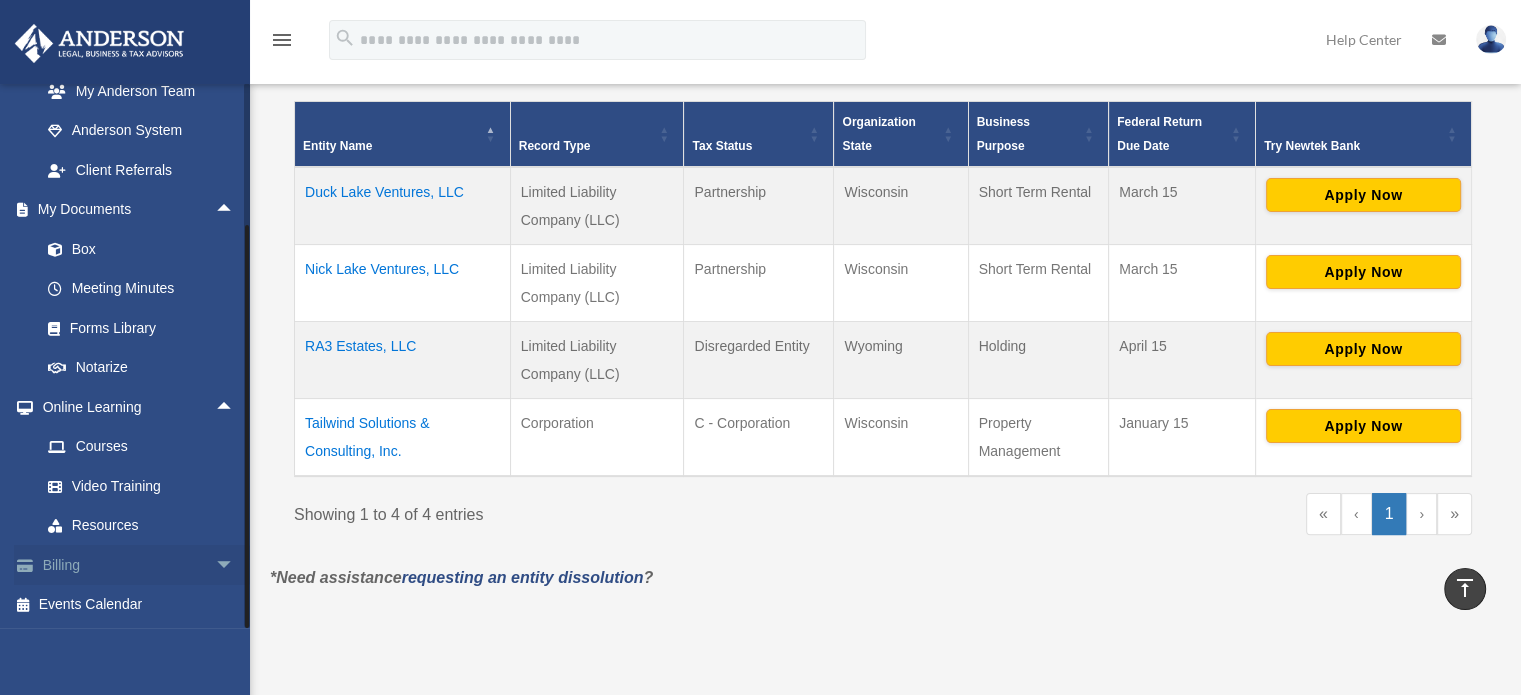 click on "arrow_drop_down" at bounding box center [235, 565] 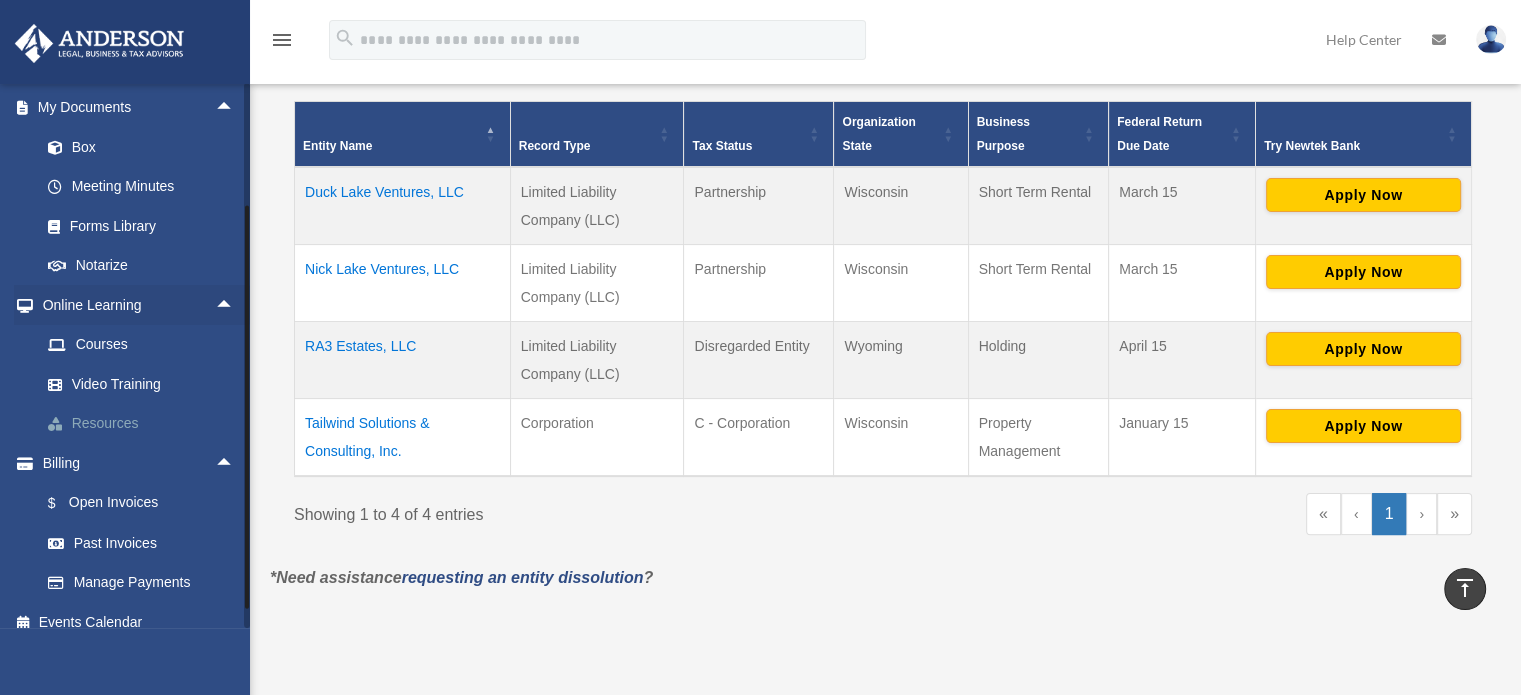 scroll, scrollTop: 849, scrollLeft: 0, axis: vertical 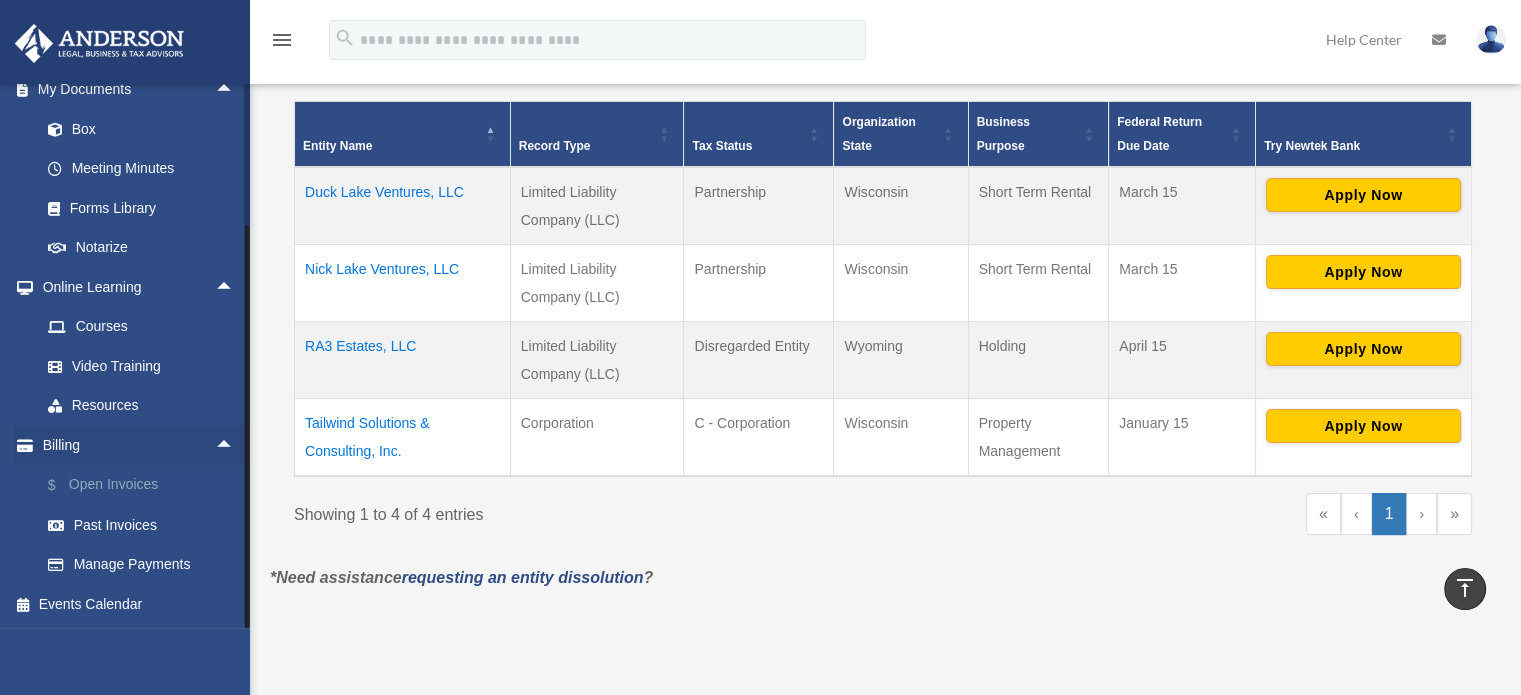 click on "$ Open Invoices" at bounding box center [146, 485] 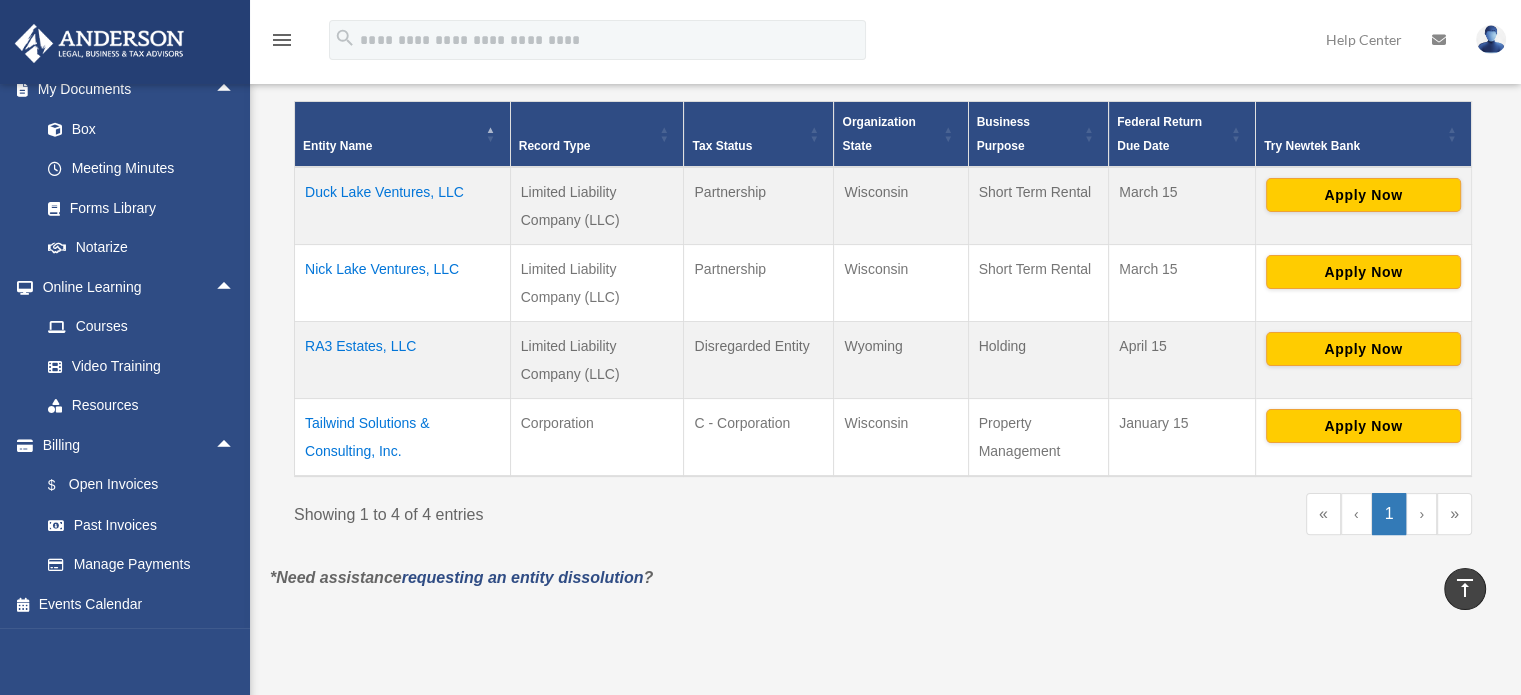 drag, startPoint x: 140, startPoint y: 489, endPoint x: 601, endPoint y: 527, distance: 462.5635 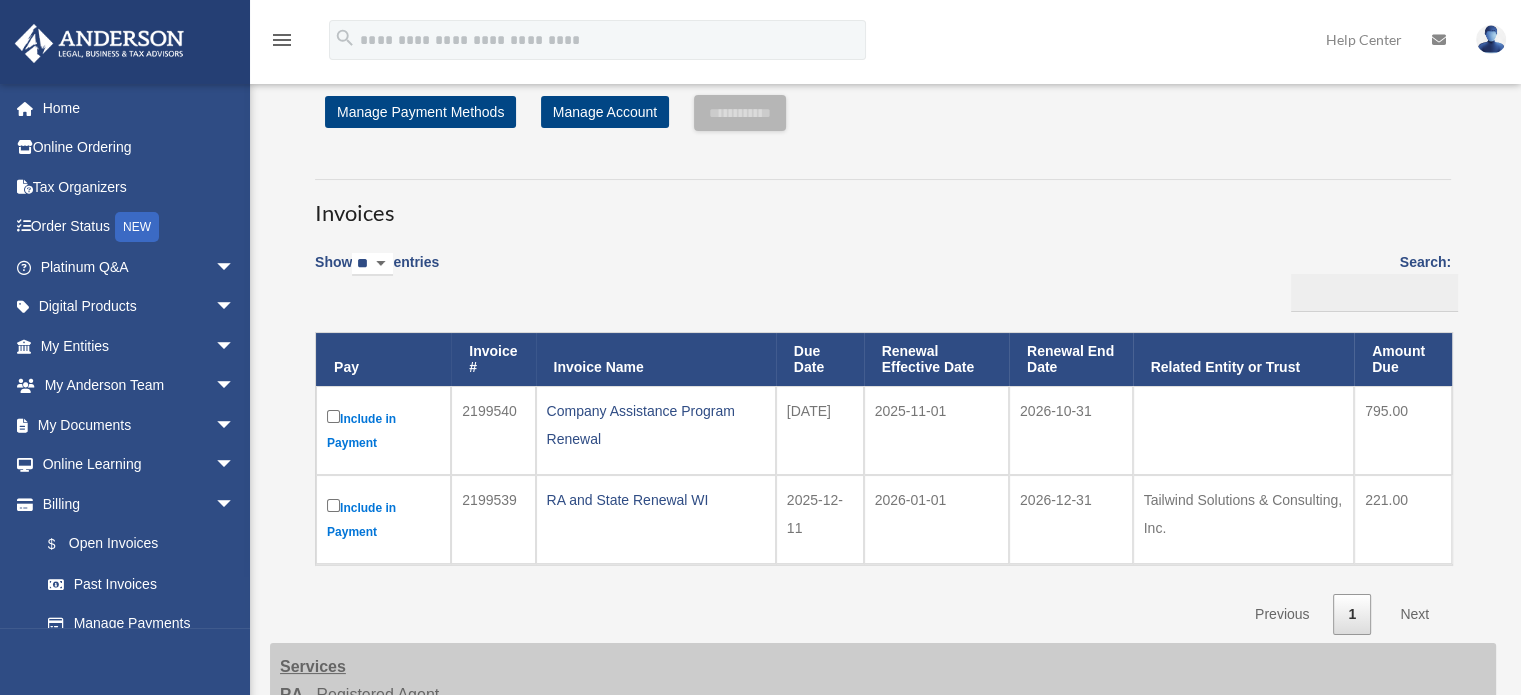 scroll, scrollTop: 200, scrollLeft: 0, axis: vertical 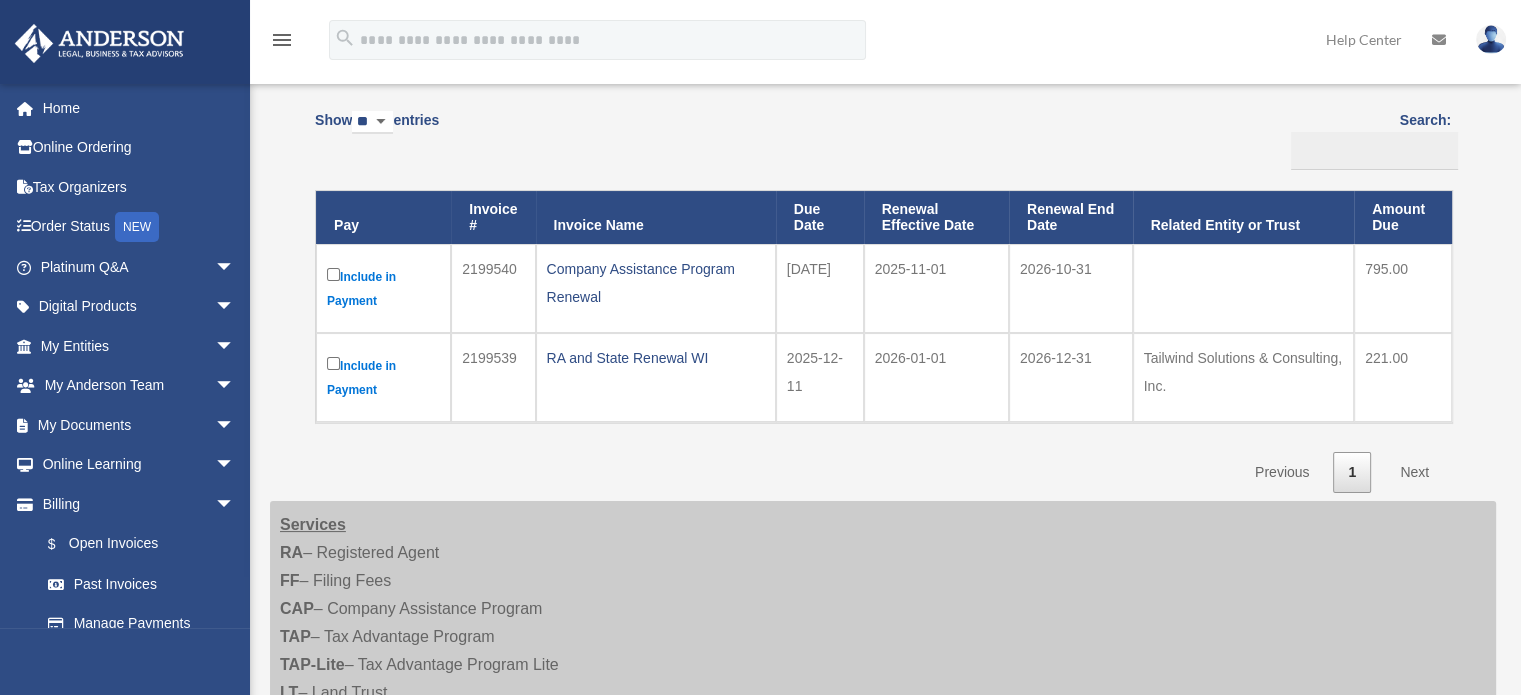 click on "Next" at bounding box center [1414, 472] 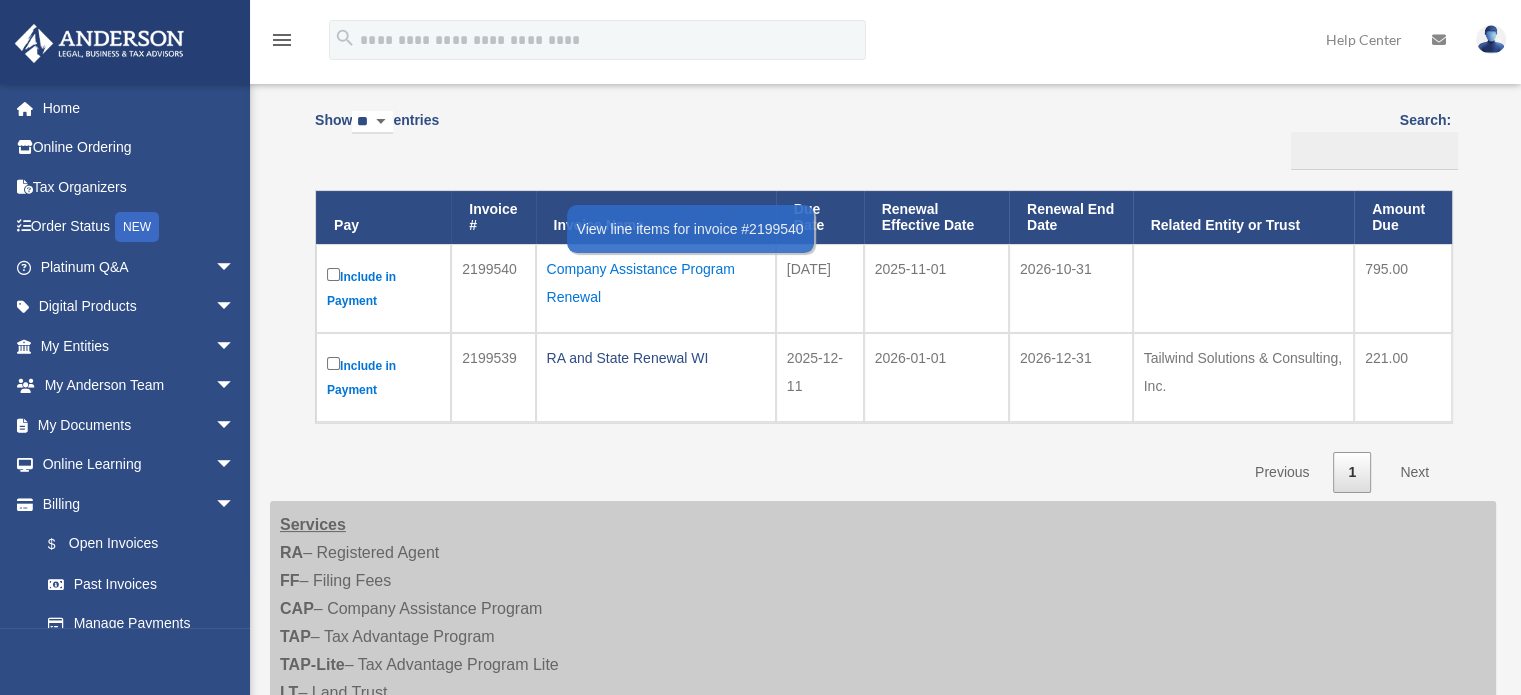 click on "Company Assistance Program Renewal" at bounding box center (656, 283) 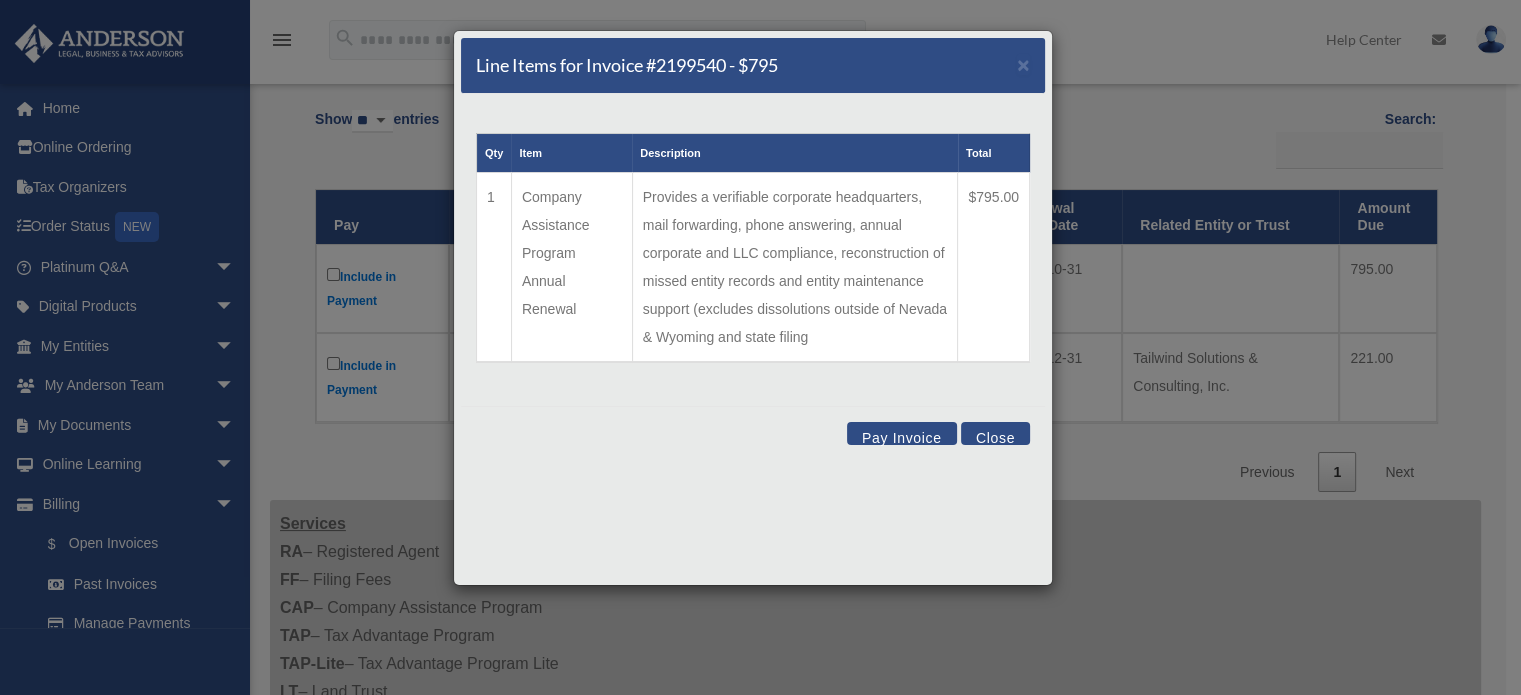 click on "Line Items for Invoice #2199540  - $795
×
Qty Item Description Total  1   Company Assistance Program Annual Renewal   Provides a verifiable corporate headquarters, mail forwarding, phone answering, annual corporate and LLC compliance, reconstruction of missed entity records and entity maintenance support (excludes dissolutions outside of Nevada & Wyoming and state filing   $795.00
Pay Invoice
Close" at bounding box center (760, 347) 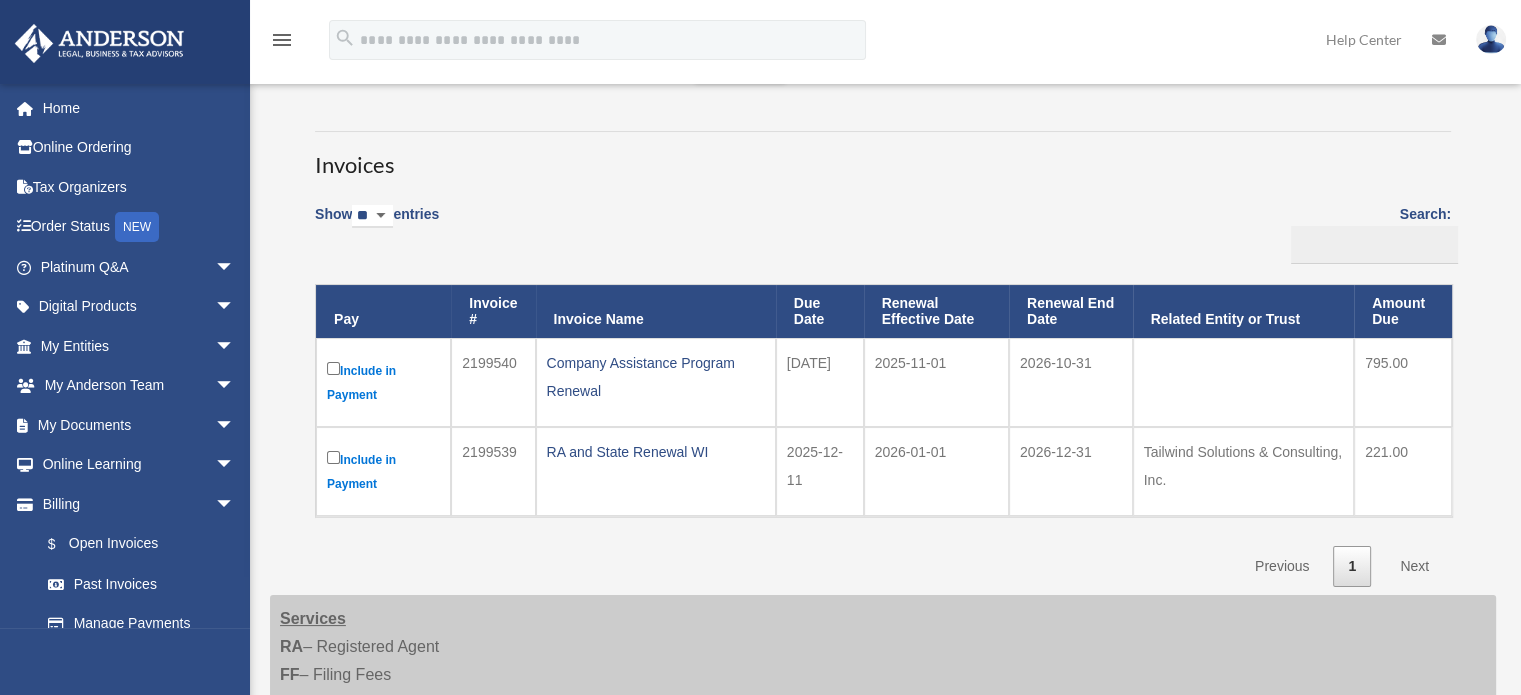 scroll, scrollTop: 100, scrollLeft: 0, axis: vertical 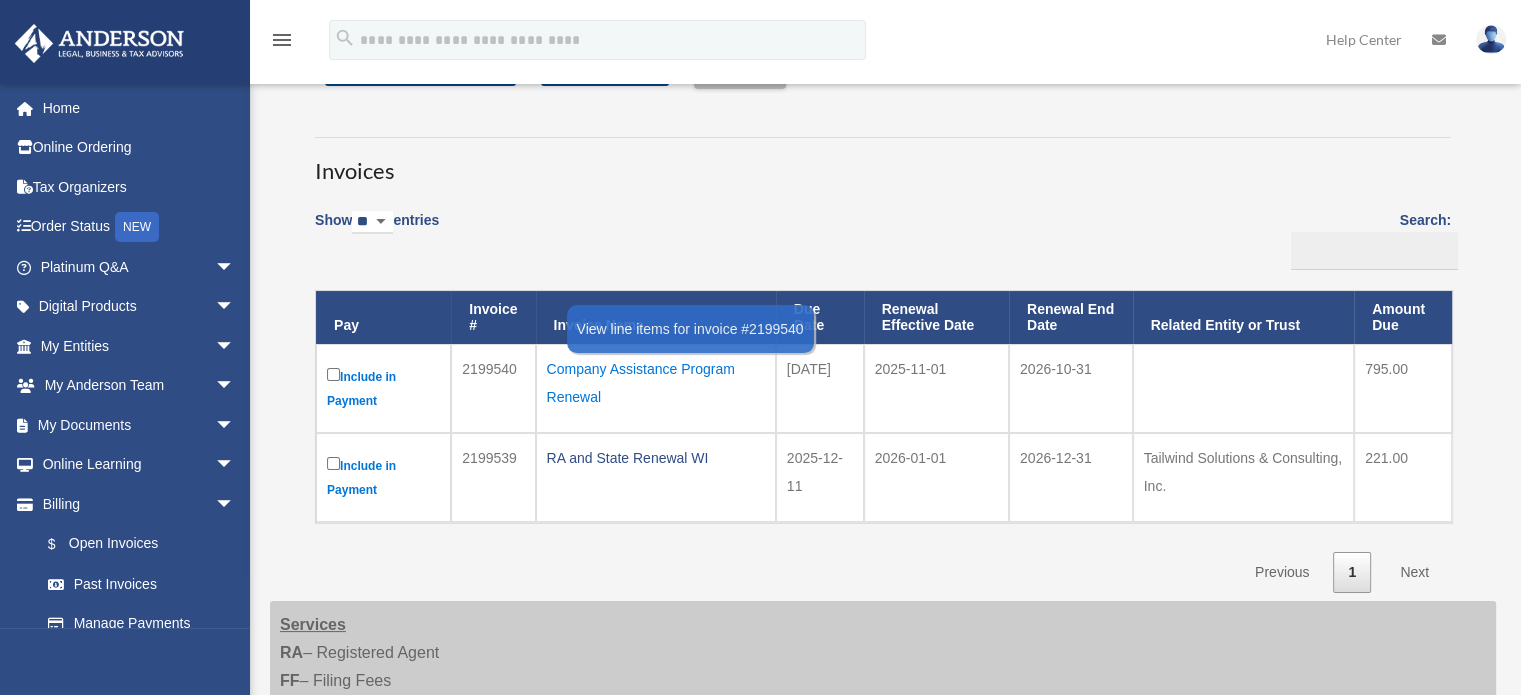 click on "Company Assistance Program Renewal" at bounding box center [656, 383] 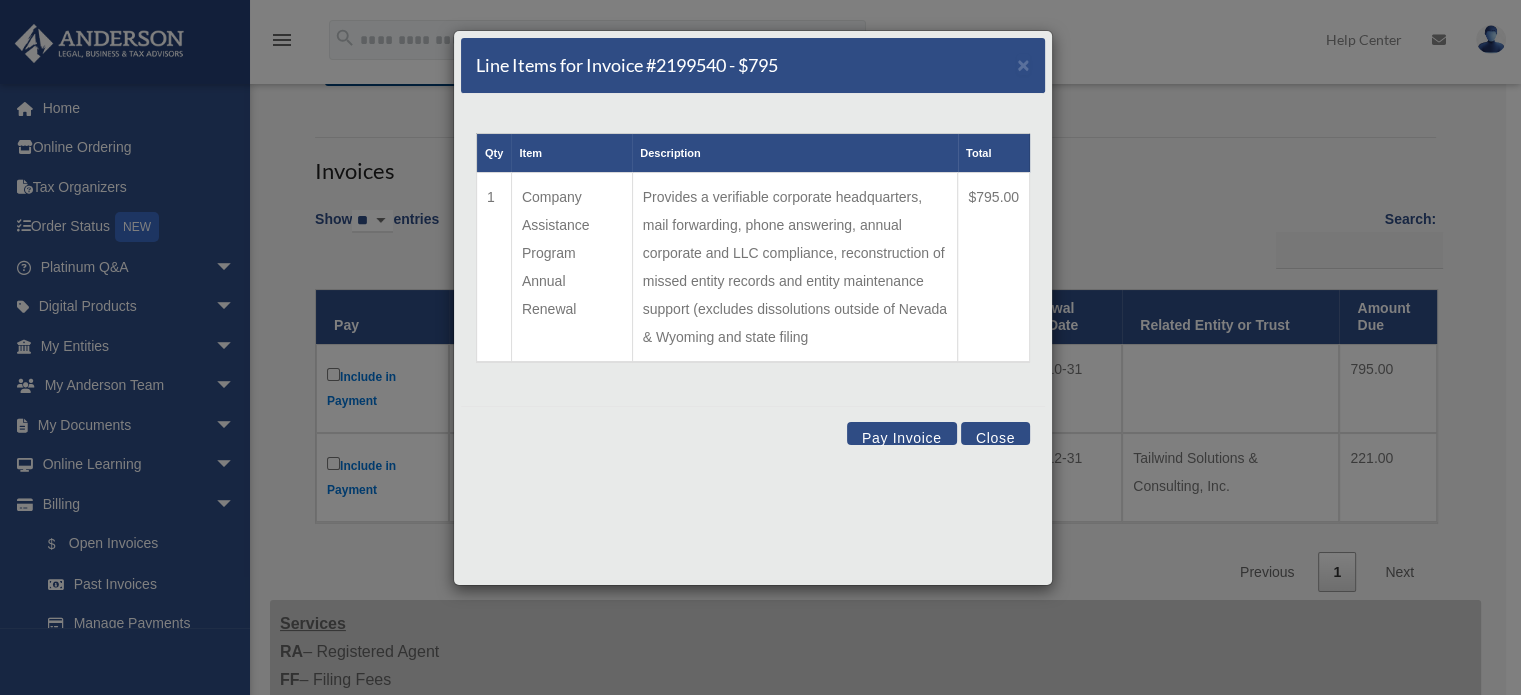 drag, startPoint x: 882, startPoint y: 342, endPoint x: 840, endPoint y: 257, distance: 94.81033 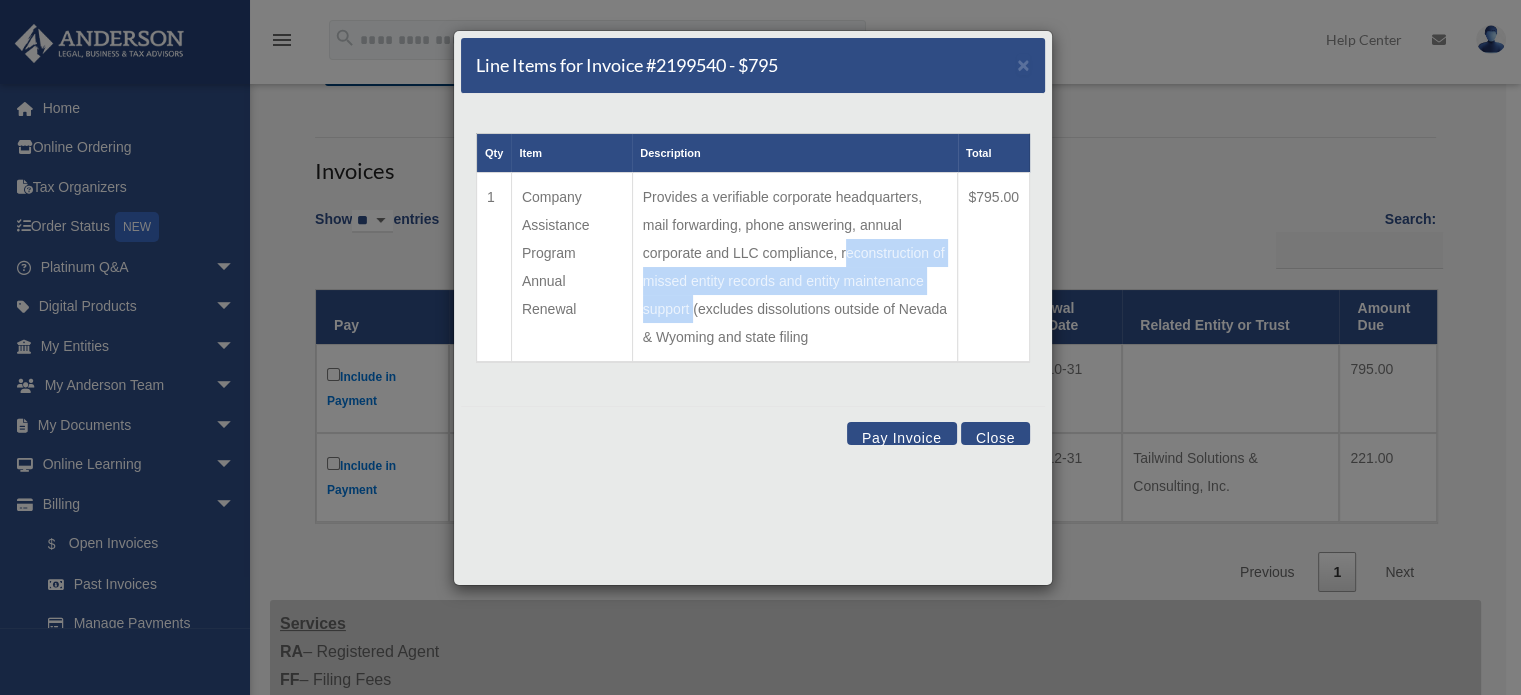 drag, startPoint x: 840, startPoint y: 248, endPoint x: 688, endPoint y: 307, distance: 163.04907 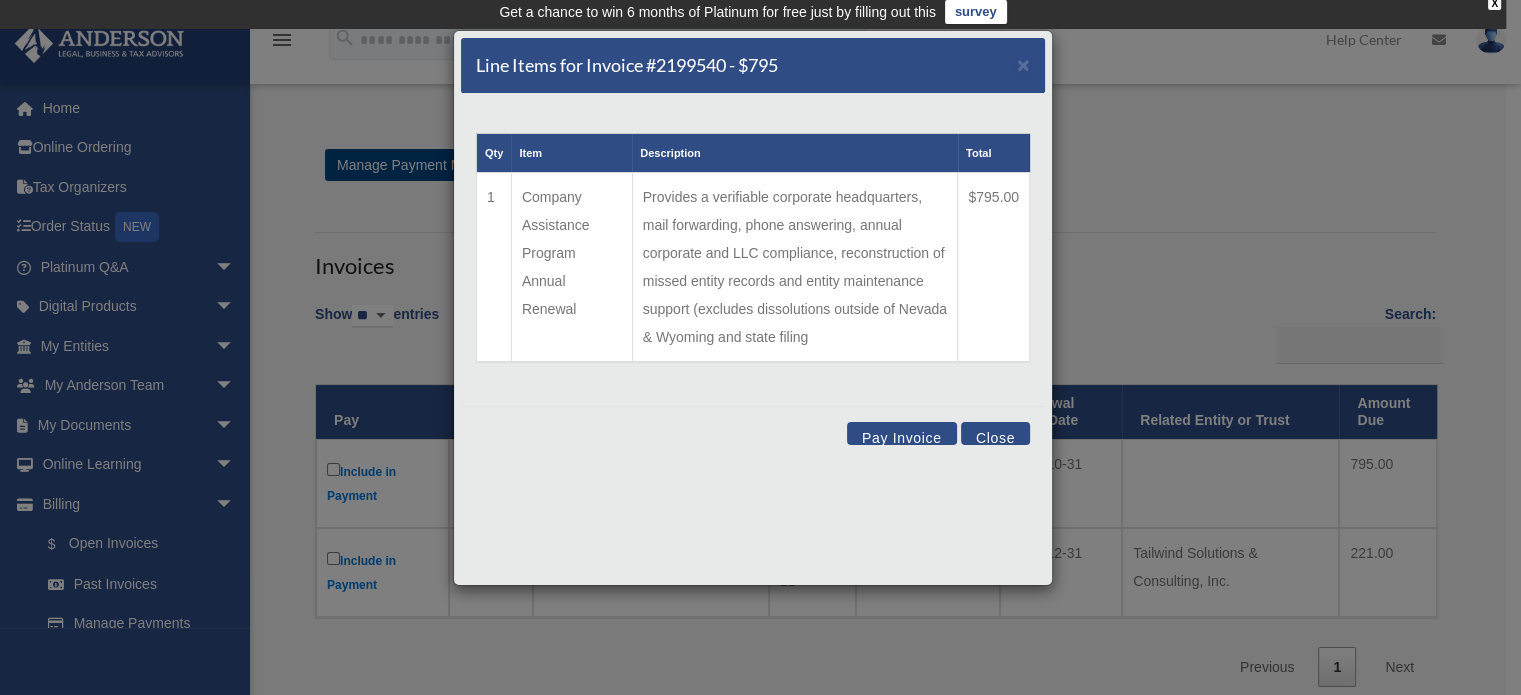 scroll, scrollTop: 0, scrollLeft: 0, axis: both 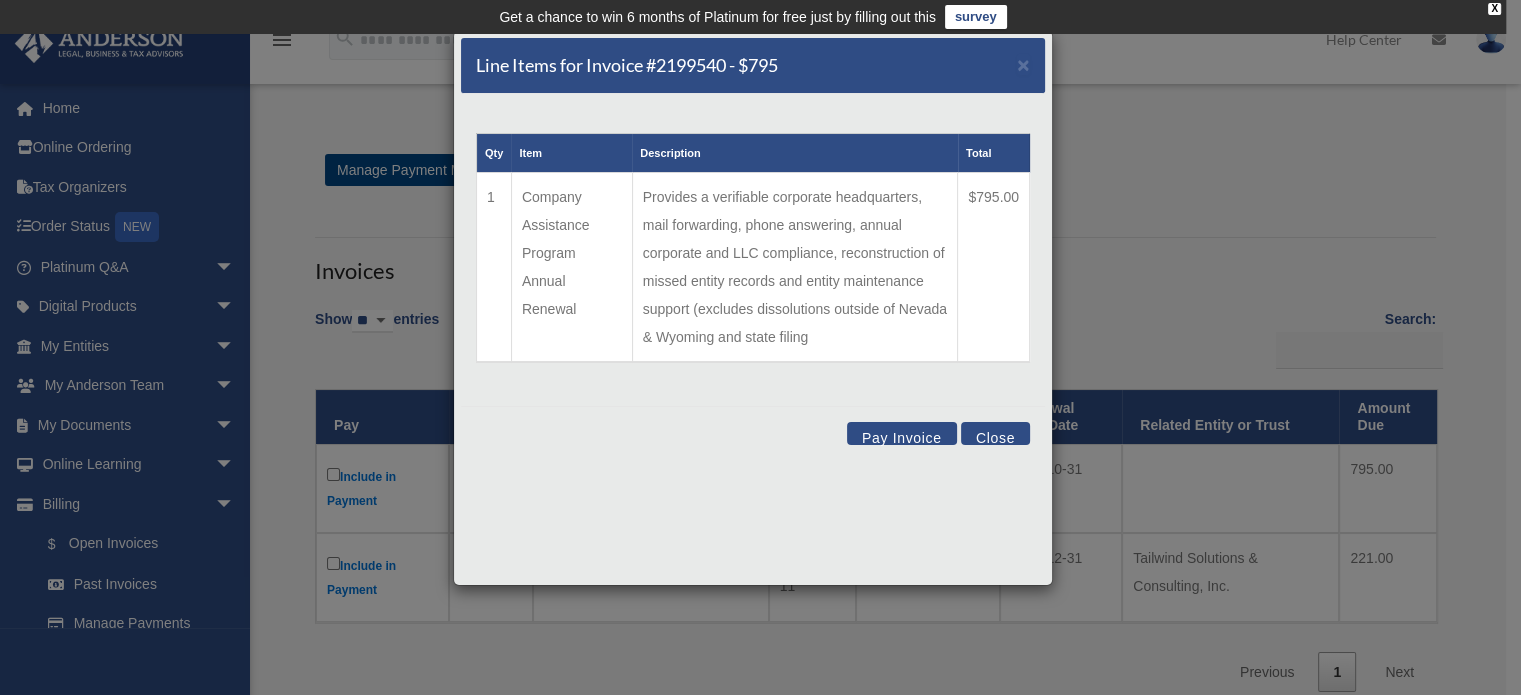 click on "Close" at bounding box center [995, 433] 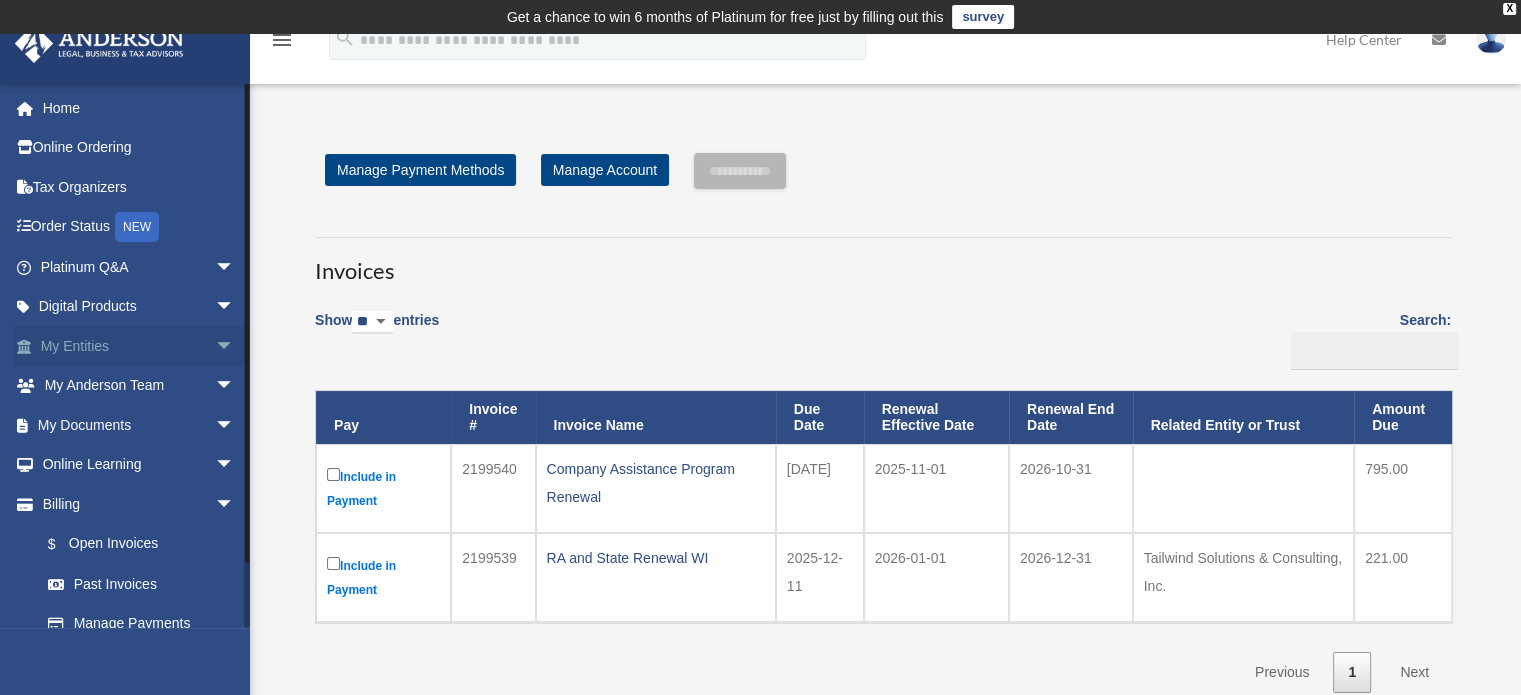 click on "arrow_drop_down" at bounding box center [235, 346] 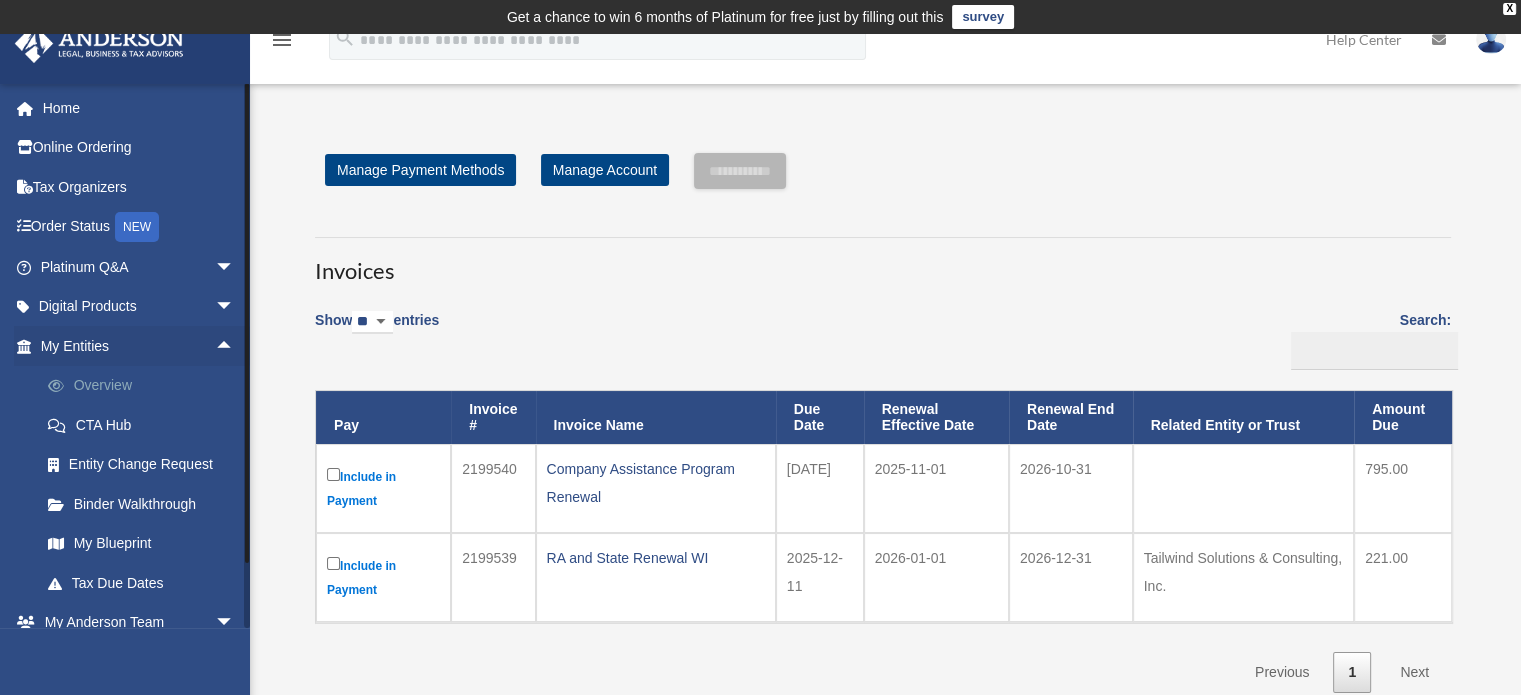 click on "Overview" at bounding box center (146, 386) 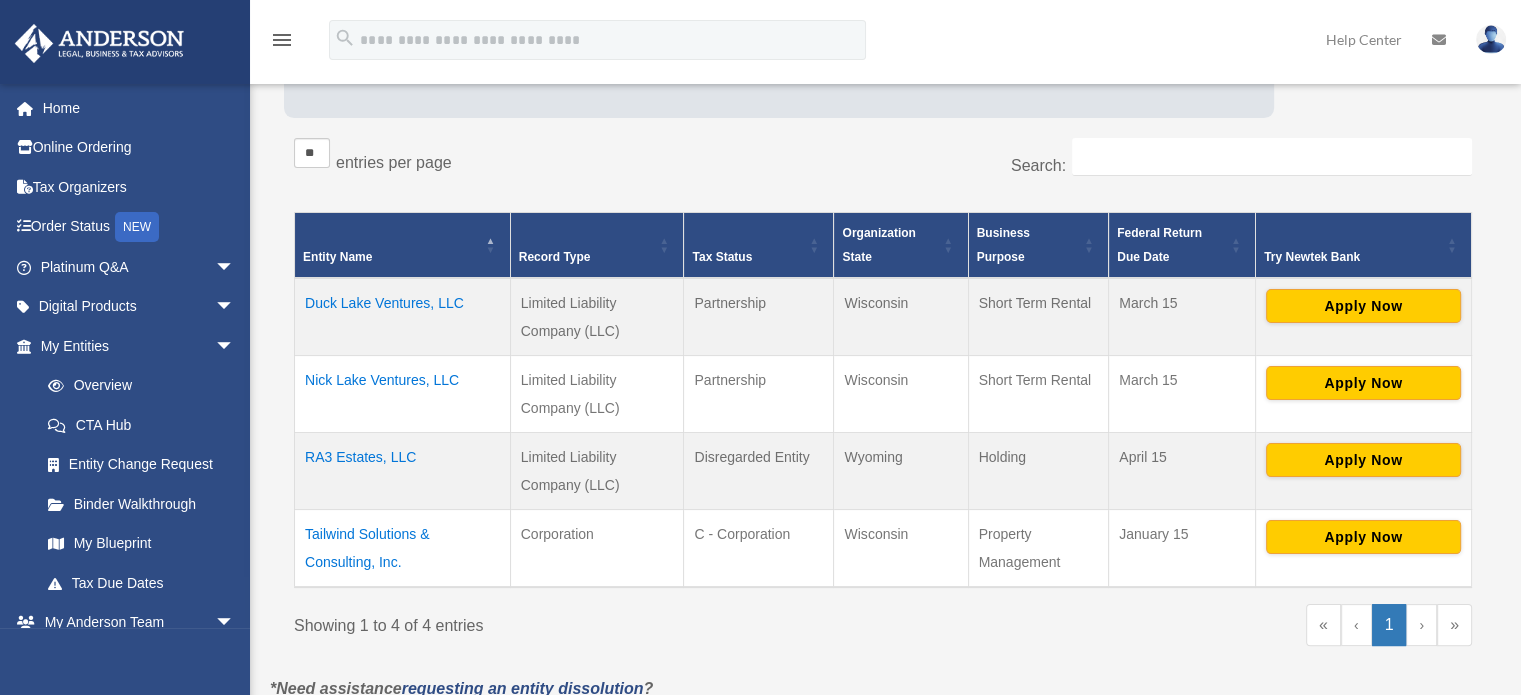 scroll, scrollTop: 322, scrollLeft: 0, axis: vertical 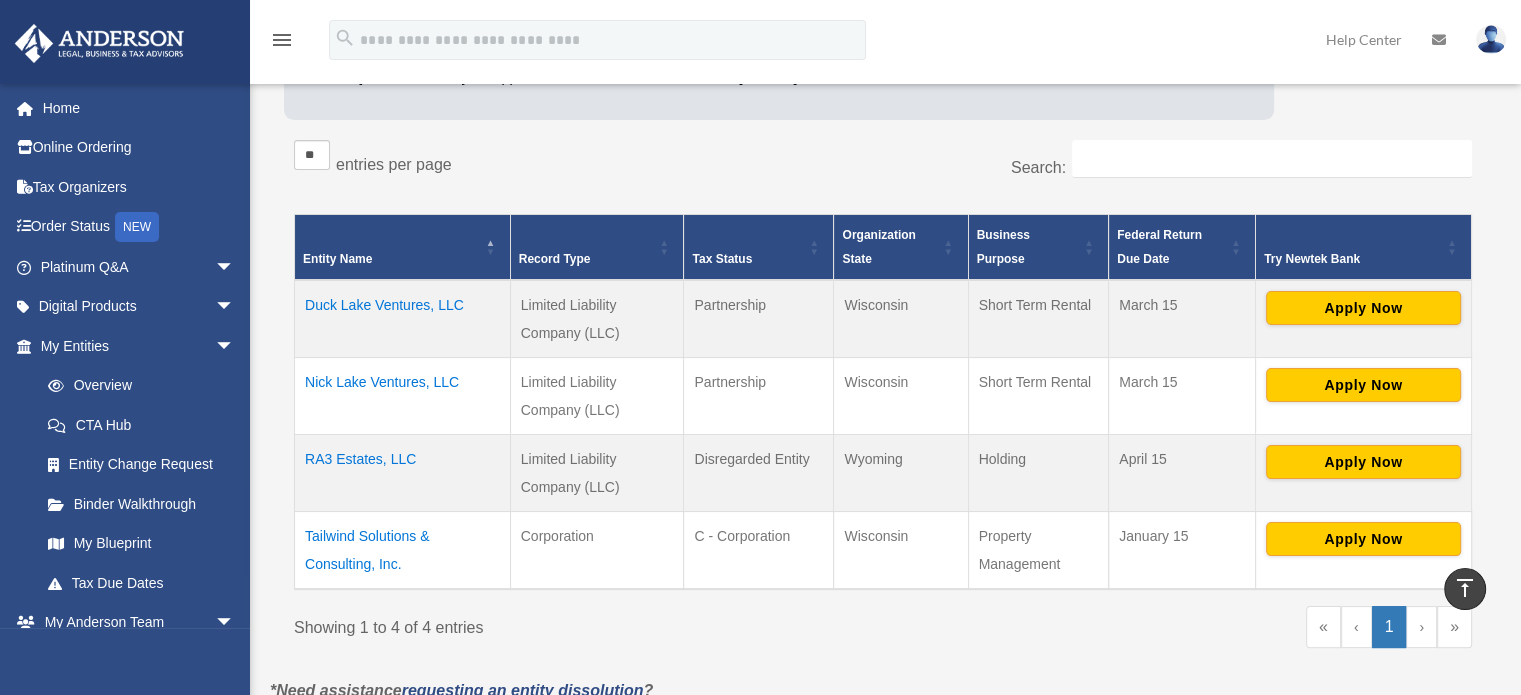 click on "Tailwind Solutions & Consulting, Inc." at bounding box center (403, 550) 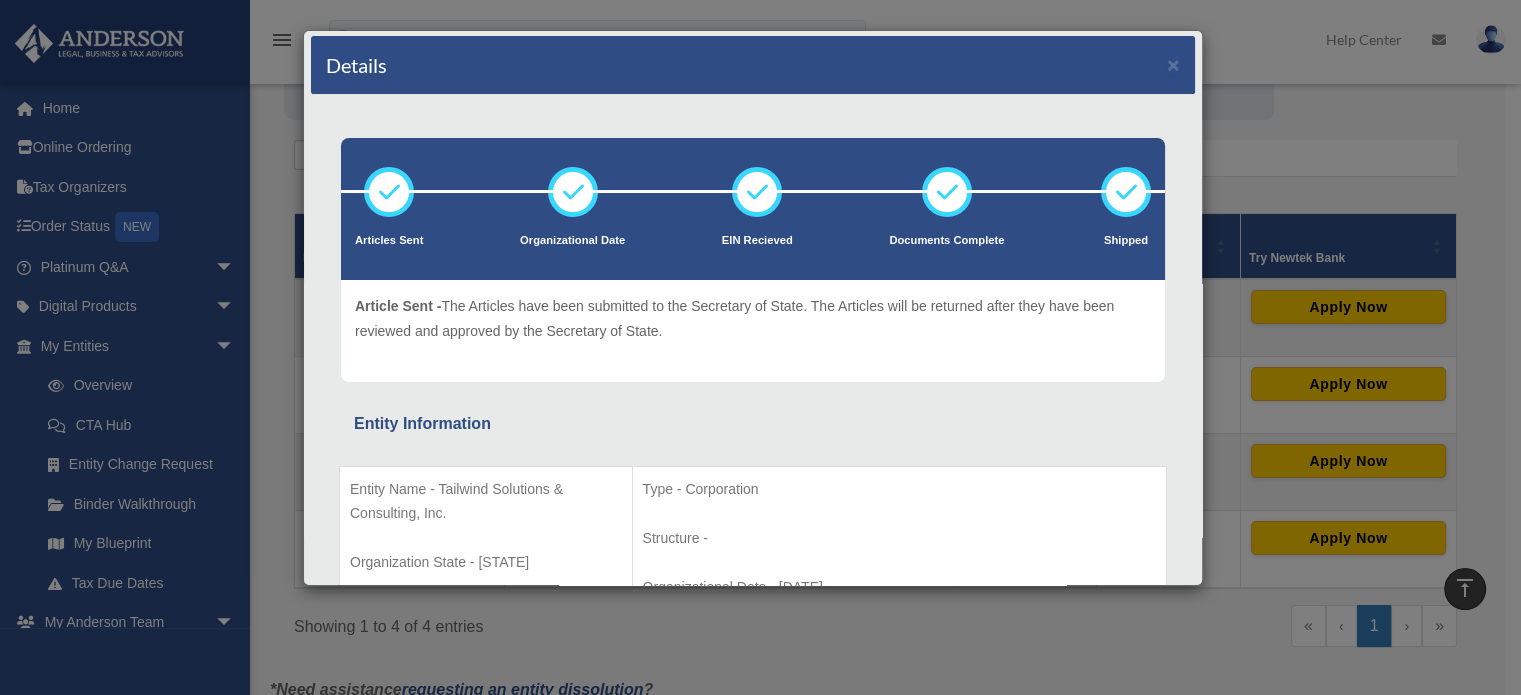 scroll, scrollTop: 0, scrollLeft: 0, axis: both 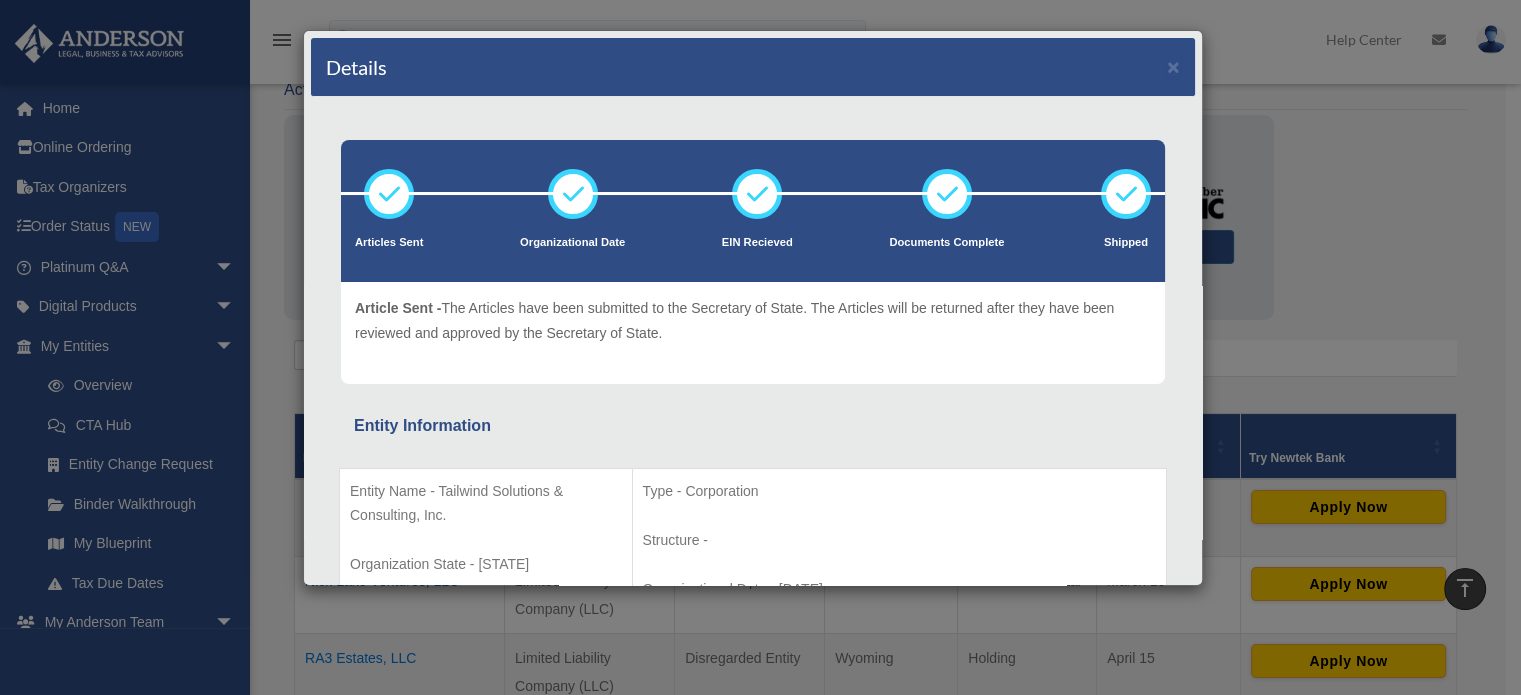 click on "Details
×
Articles Sent
Organizational Date" at bounding box center [760, 347] 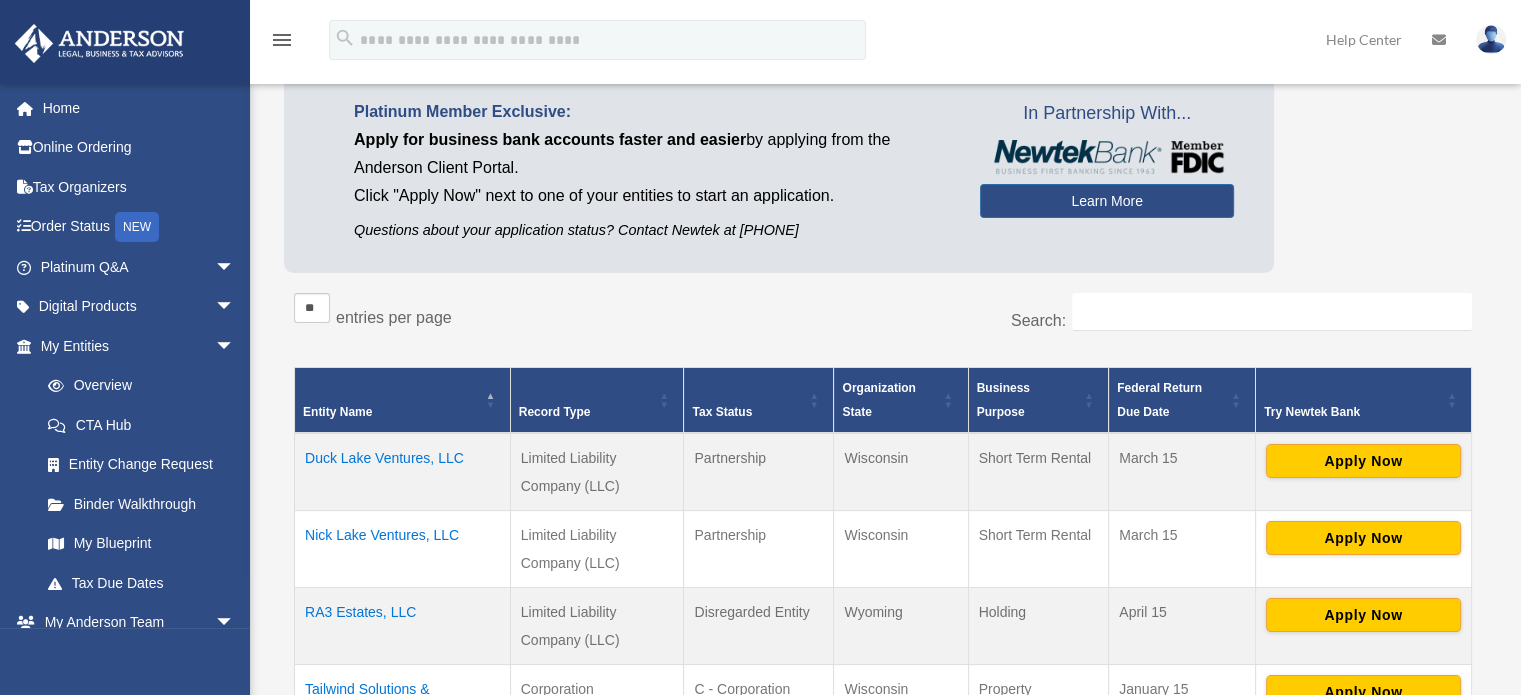 scroll, scrollTop: 322, scrollLeft: 0, axis: vertical 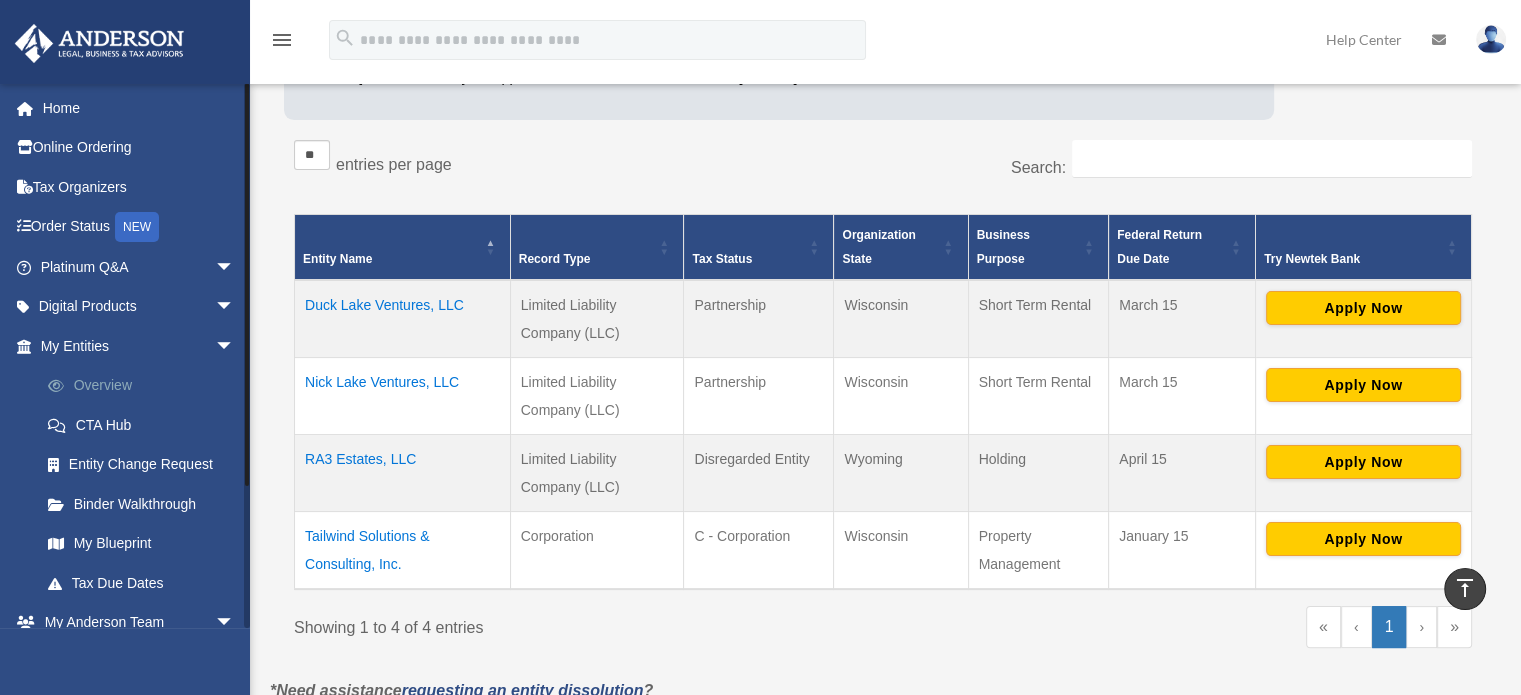click on "Overview" at bounding box center (146, 386) 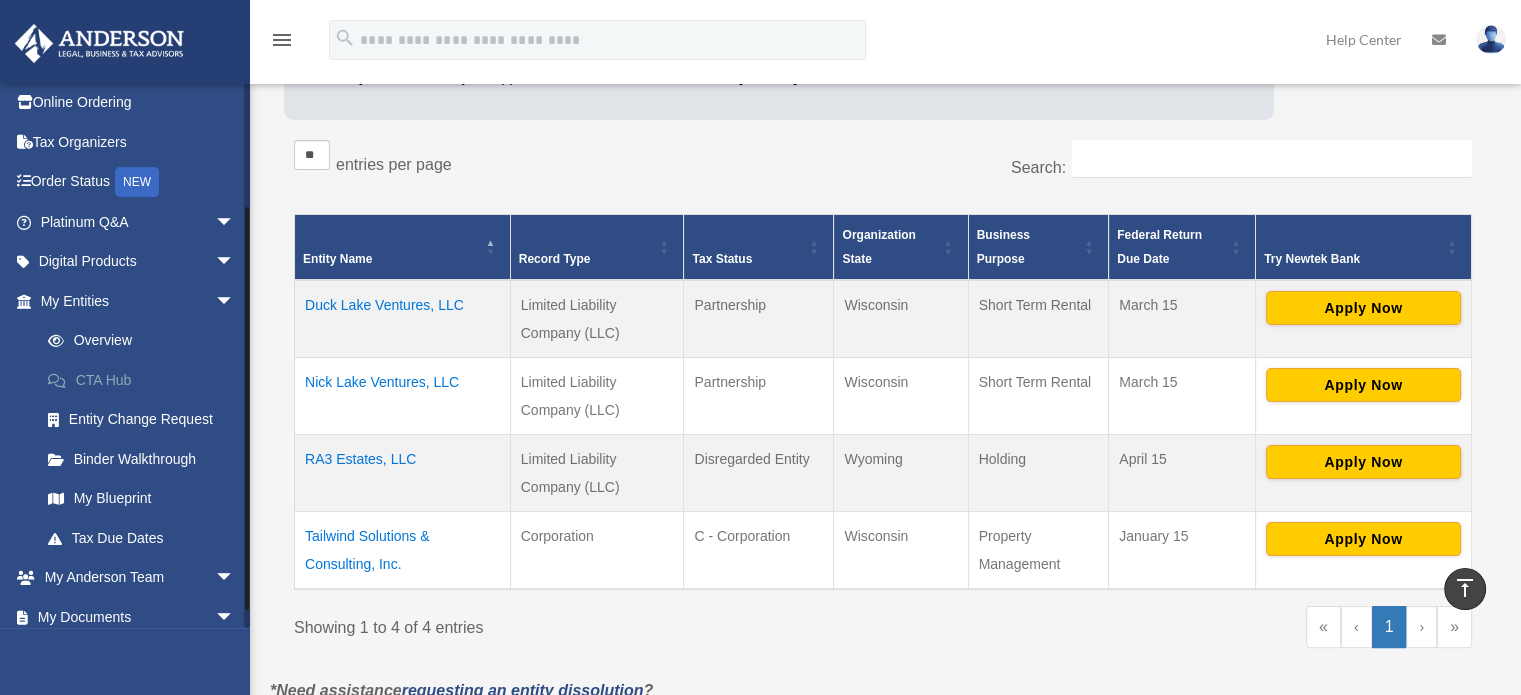 scroll, scrollTop: 176, scrollLeft: 0, axis: vertical 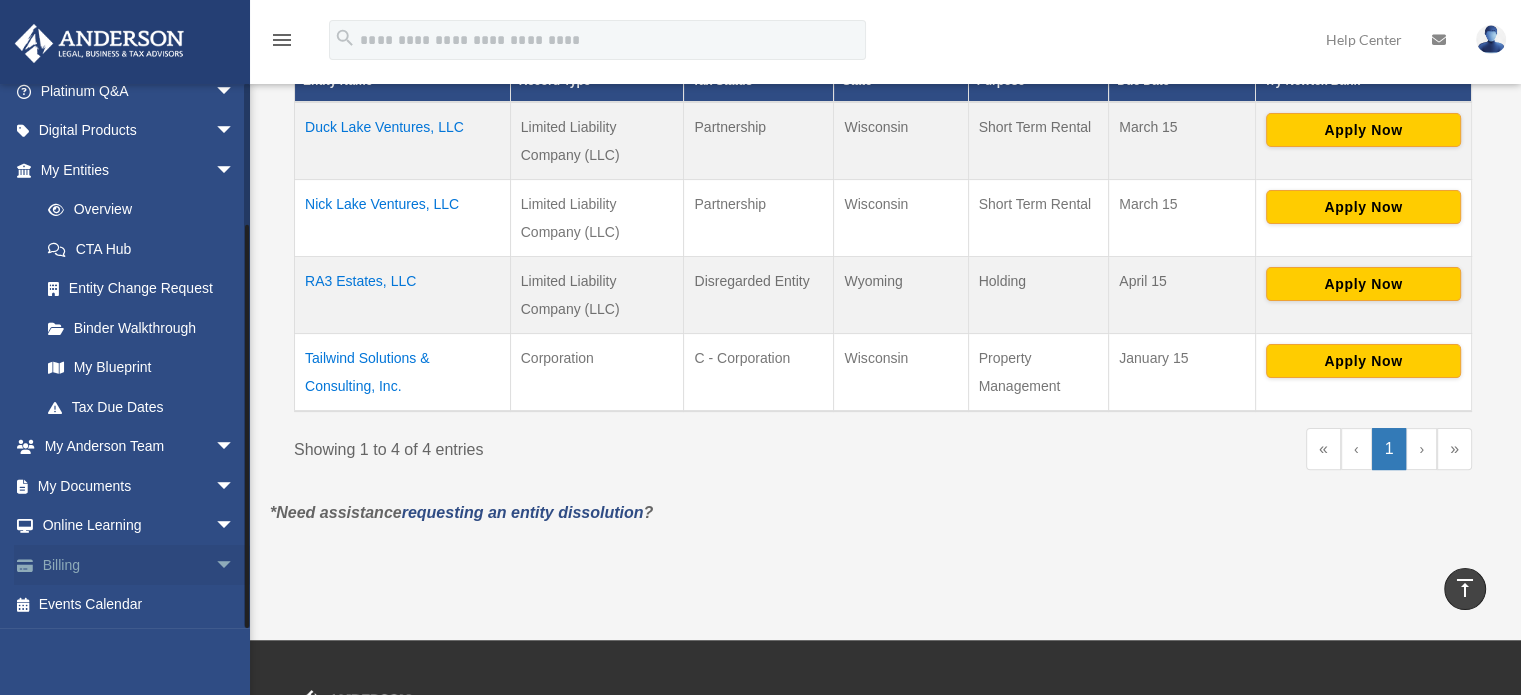 click on "arrow_drop_down" at bounding box center (235, 565) 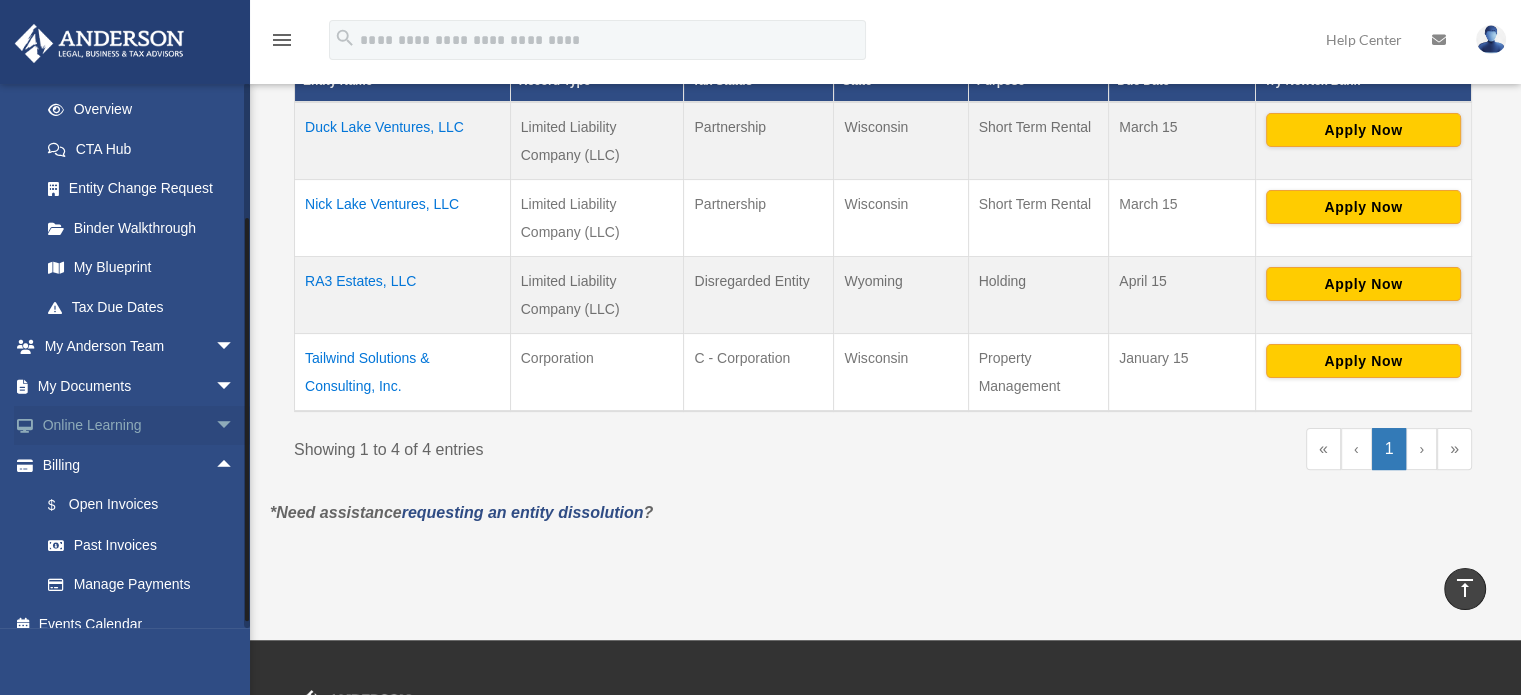 scroll, scrollTop: 296, scrollLeft: 0, axis: vertical 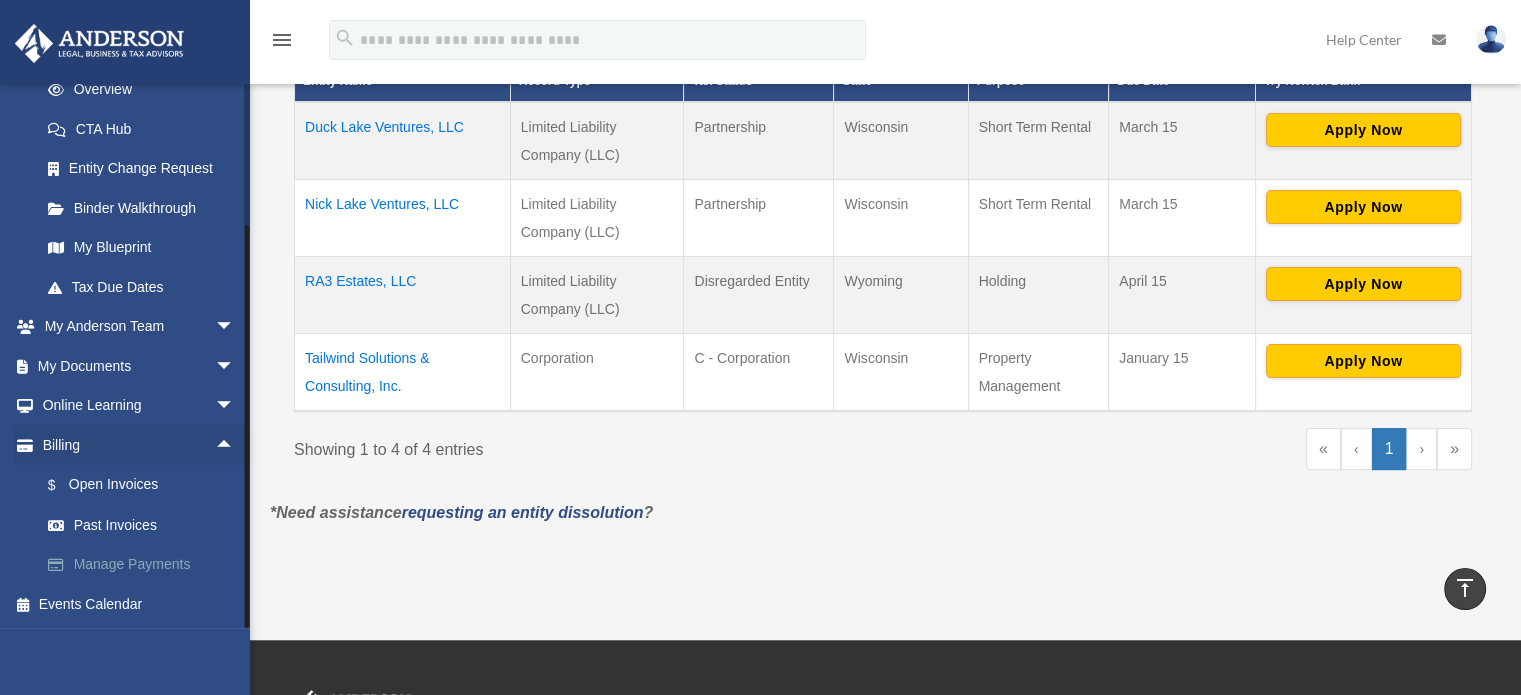 click on "Manage Payments" at bounding box center (146, 565) 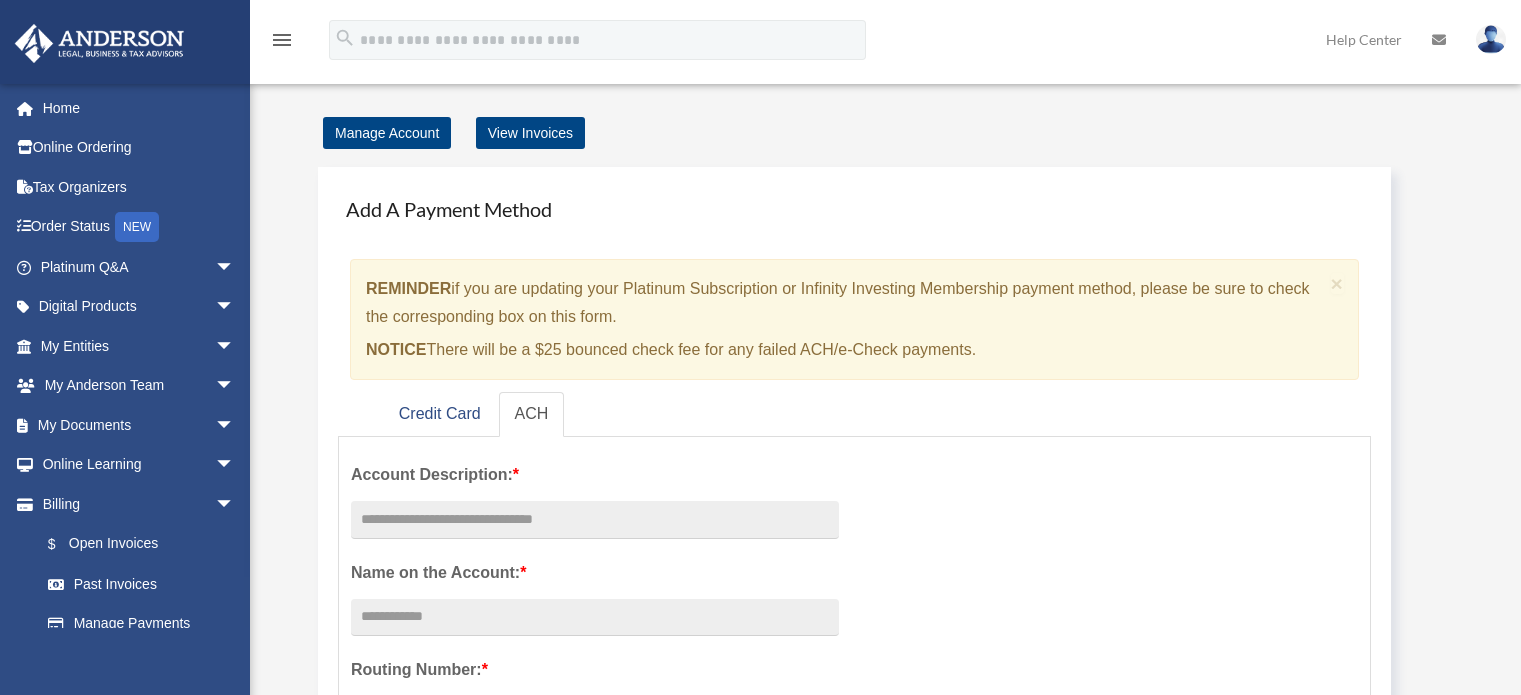 scroll, scrollTop: 0, scrollLeft: 0, axis: both 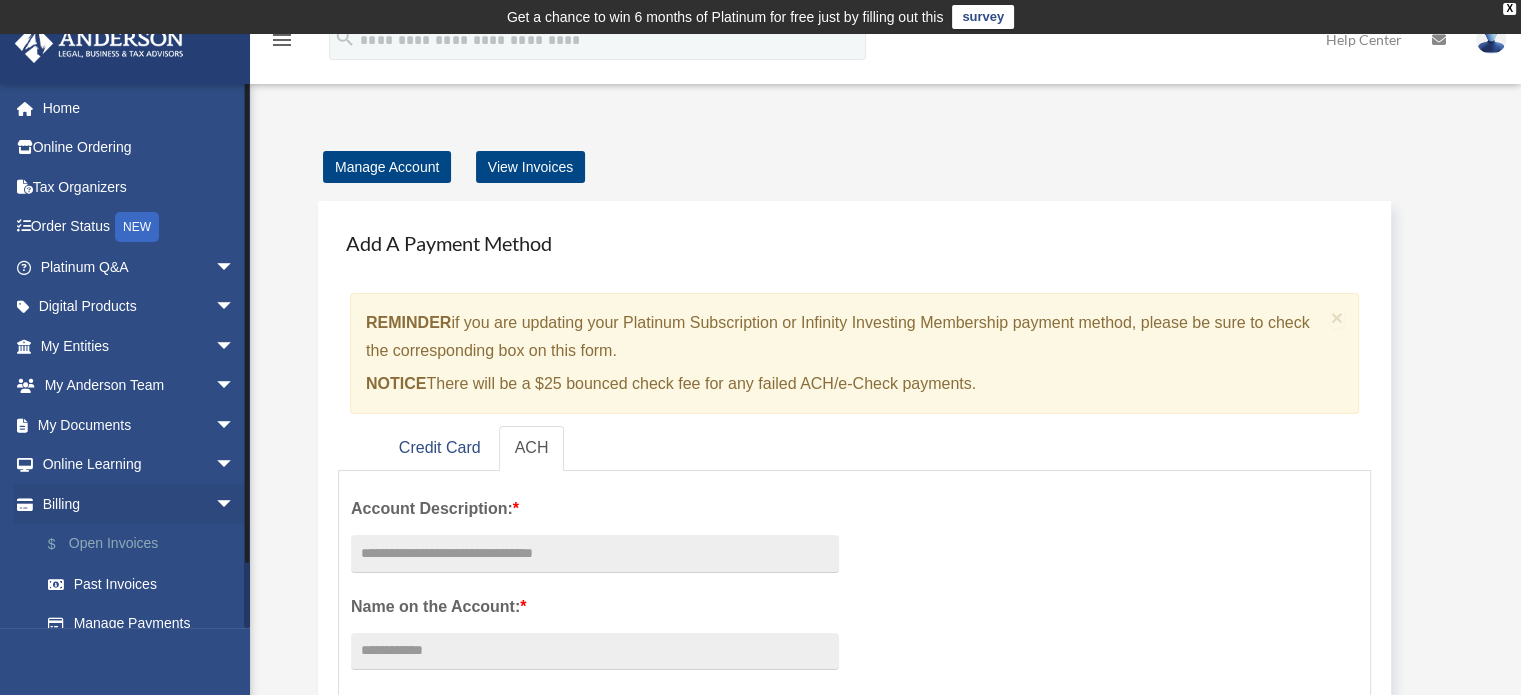 click on "$ Open Invoices" at bounding box center [146, 544] 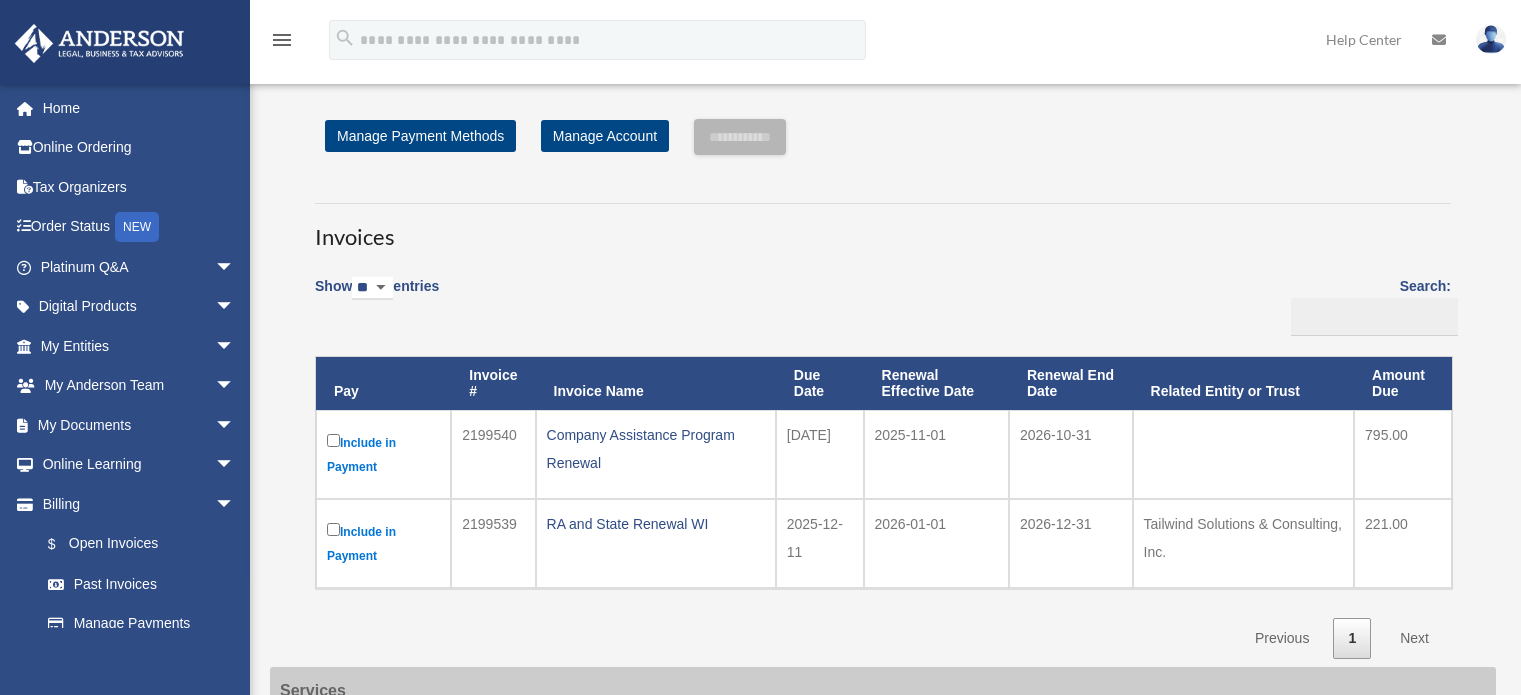 scroll, scrollTop: 0, scrollLeft: 0, axis: both 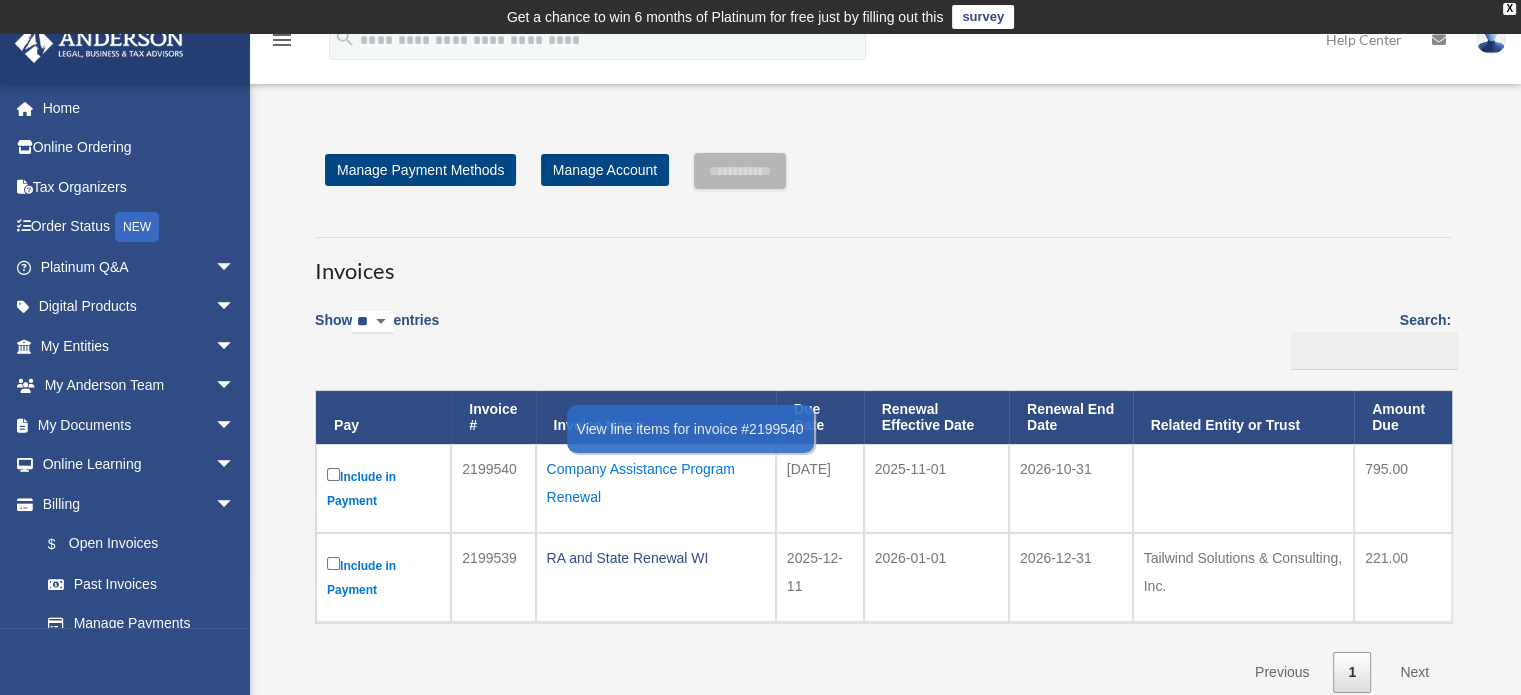 click on "Company Assistance Program Renewal" at bounding box center (656, 483) 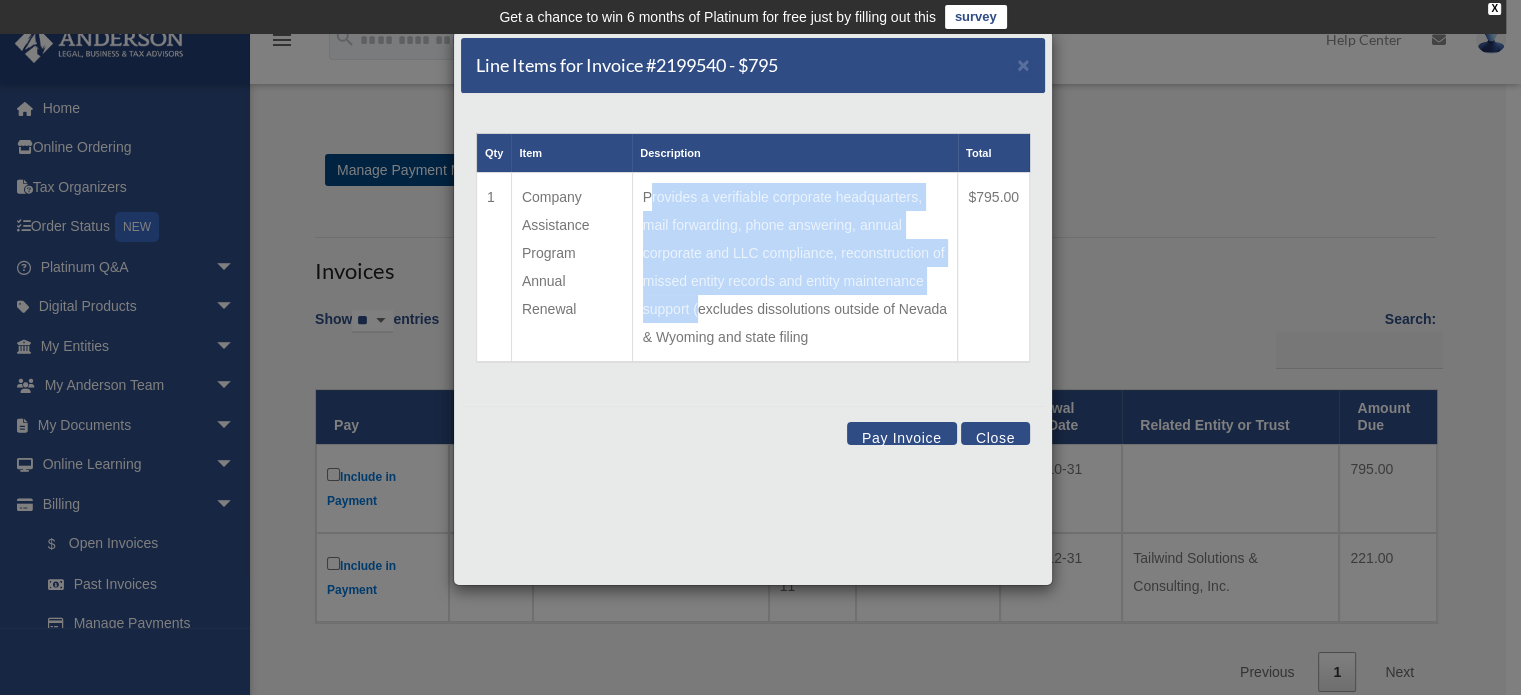 drag, startPoint x: 644, startPoint y: 195, endPoint x: 694, endPoint y: 310, distance: 125.39936 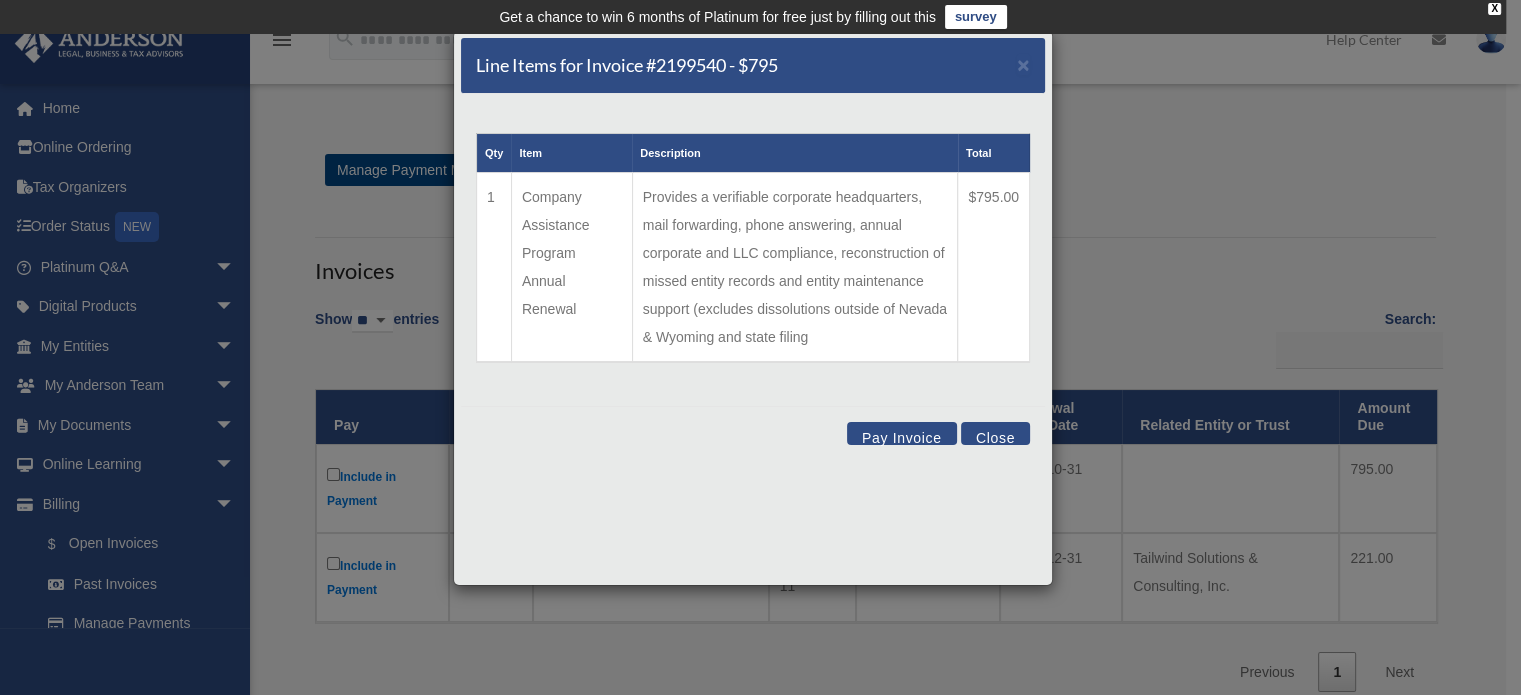 click on "Provides a verifiable corporate headquarters, mail forwarding, phone answering, annual corporate and LLC compliance, reconstruction of missed entity records and entity maintenance support (excludes dissolutions outside of Nevada & Wyoming and state filing" at bounding box center (795, 268) 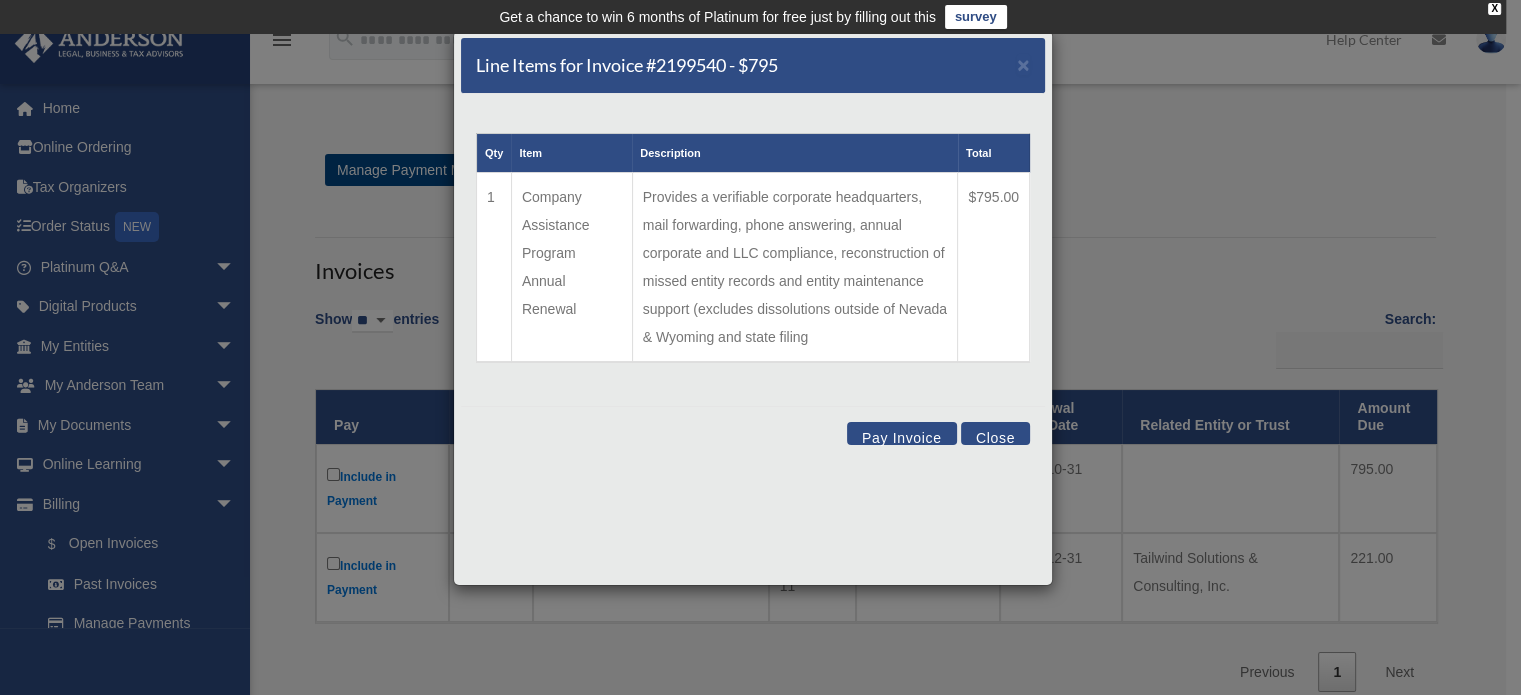 click on "Close" at bounding box center [995, 433] 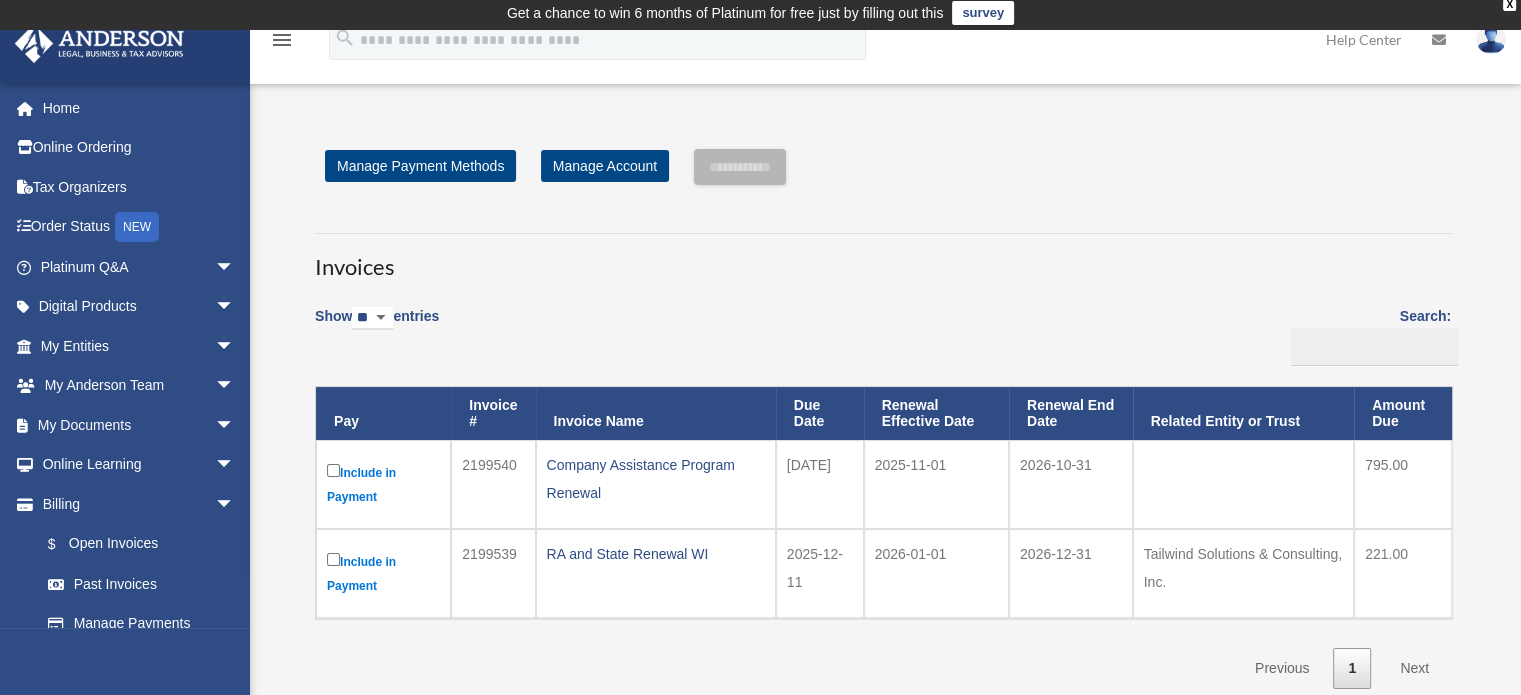 scroll, scrollTop: 0, scrollLeft: 0, axis: both 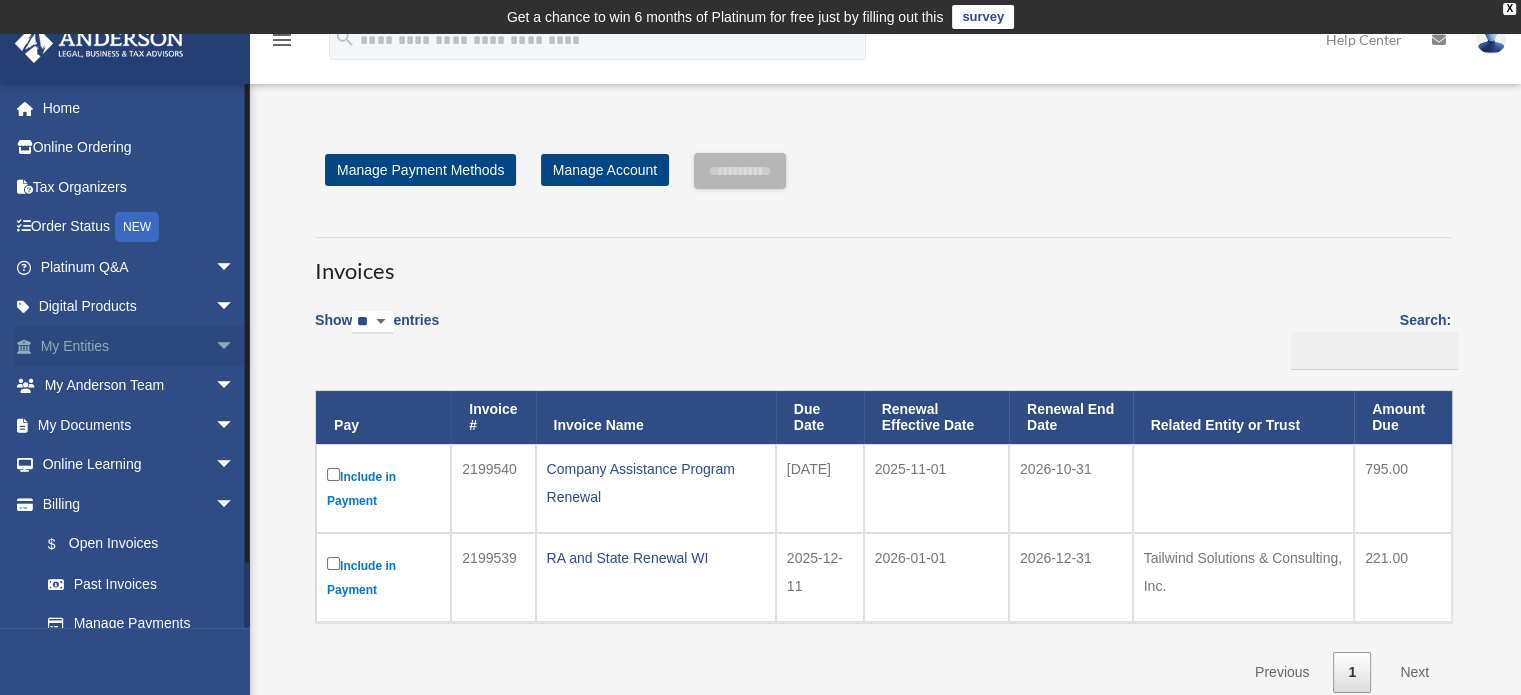 click on "My Entities arrow_drop_down" at bounding box center [139, 346] 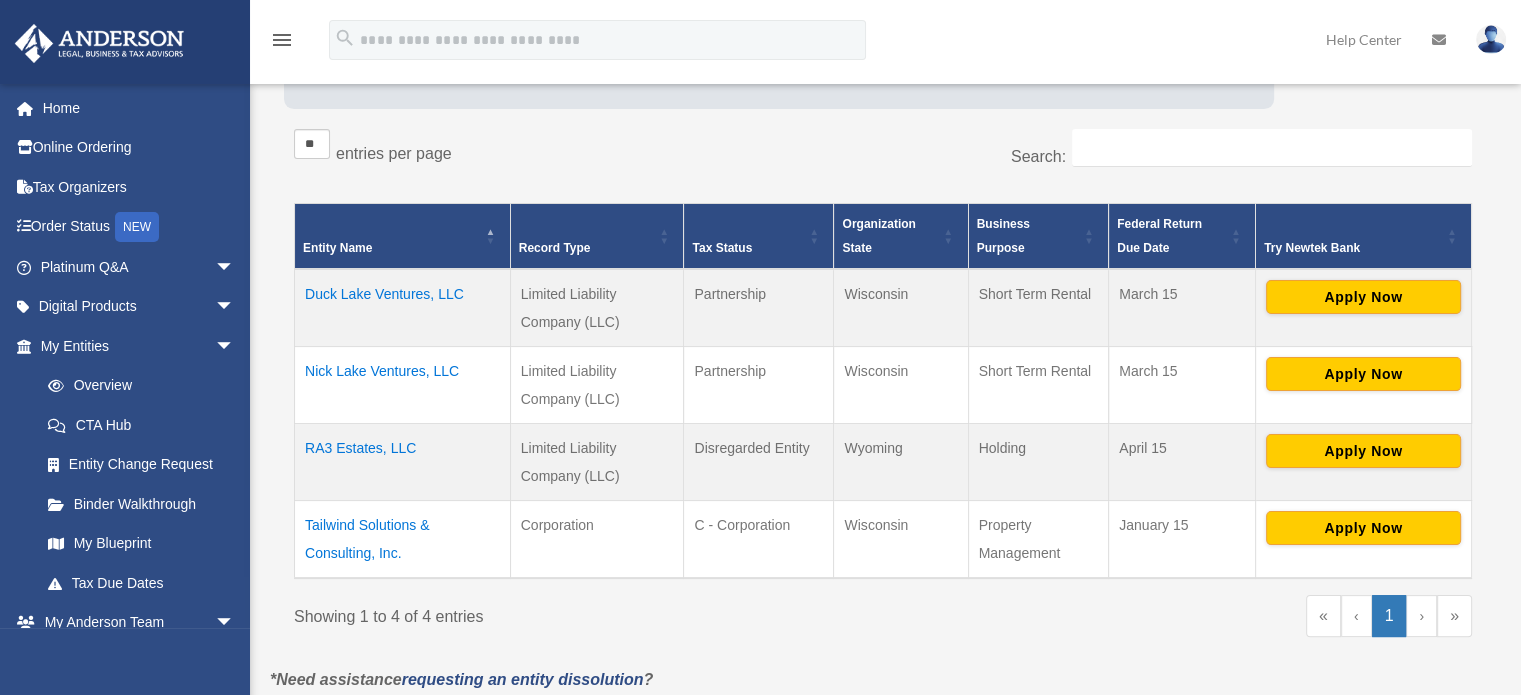 scroll, scrollTop: 334, scrollLeft: 0, axis: vertical 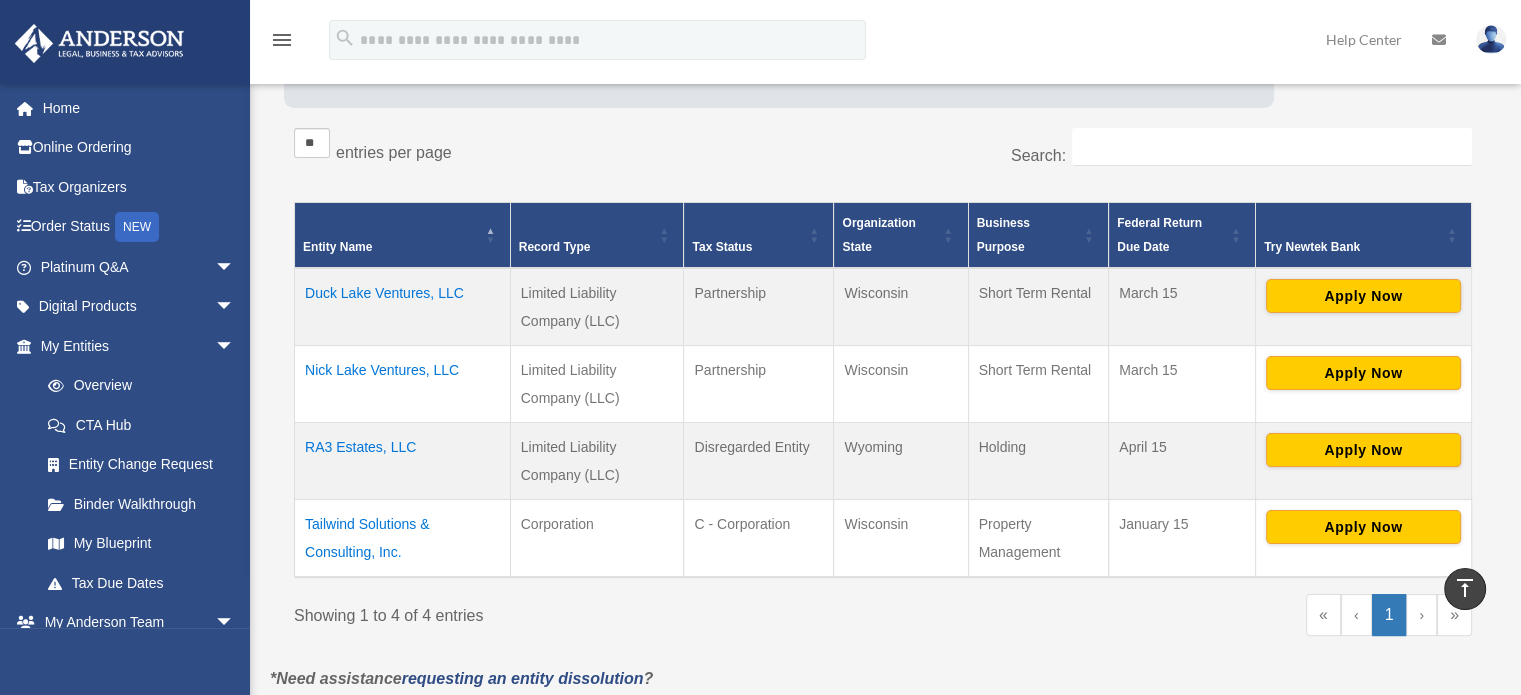 click on "Tailwind Solutions & Consulting, Inc." at bounding box center (403, 538) 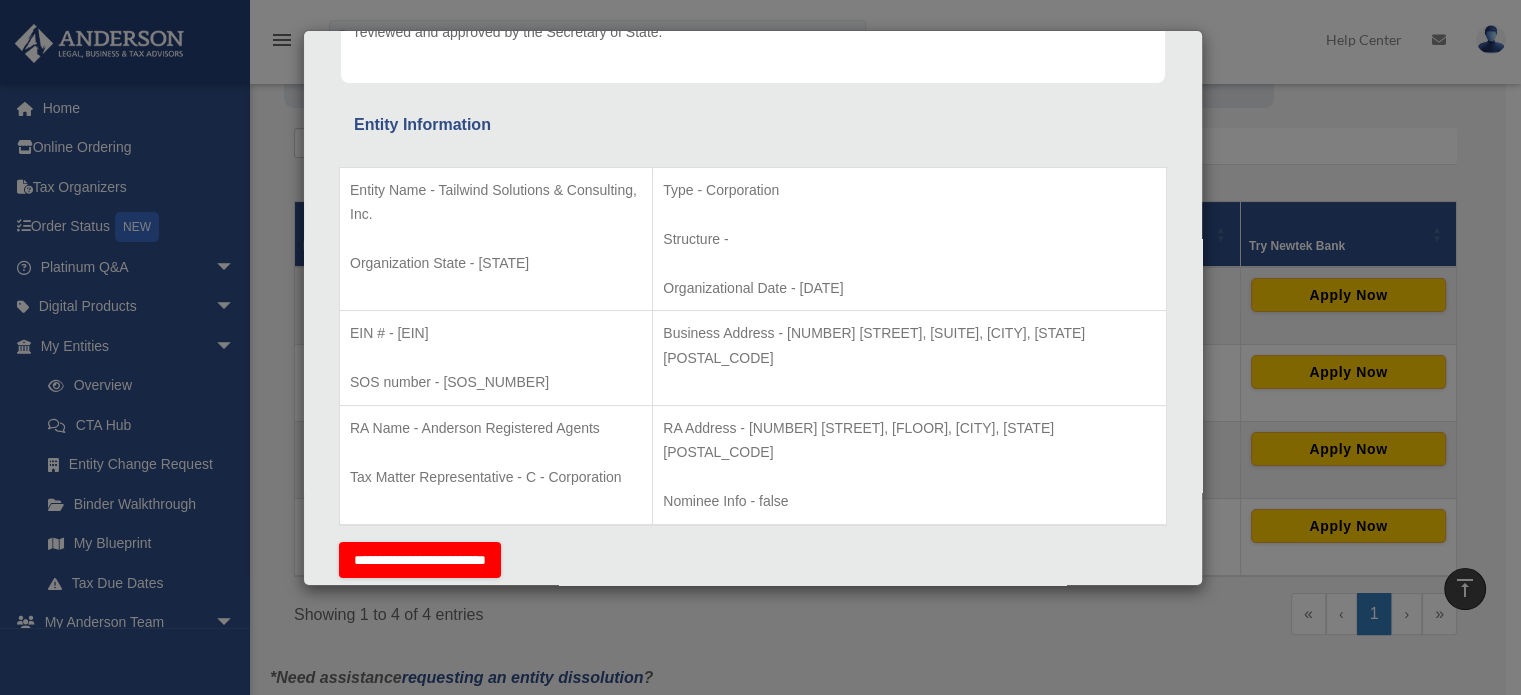 scroll, scrollTop: 300, scrollLeft: 0, axis: vertical 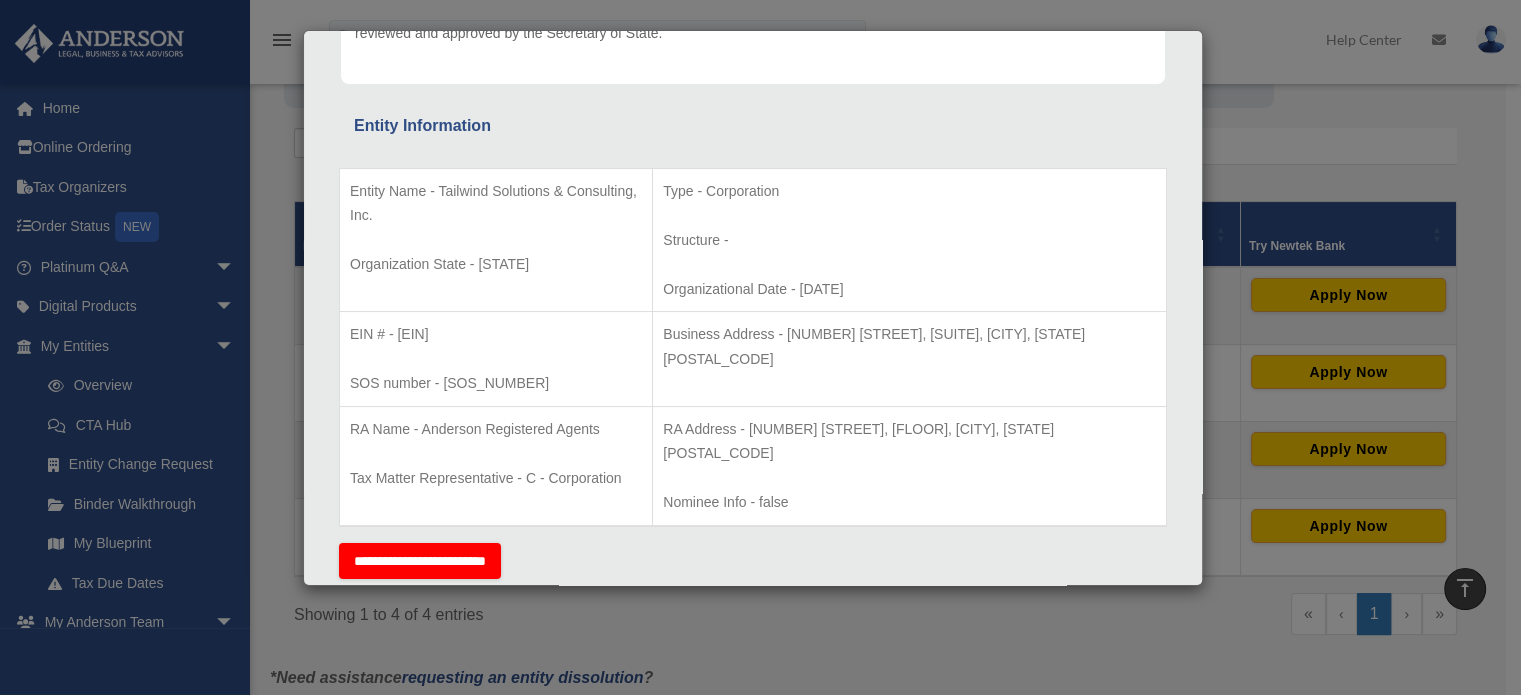 drag, startPoint x: 685, startPoint y: 331, endPoint x: 879, endPoint y: 116, distance: 289.58765 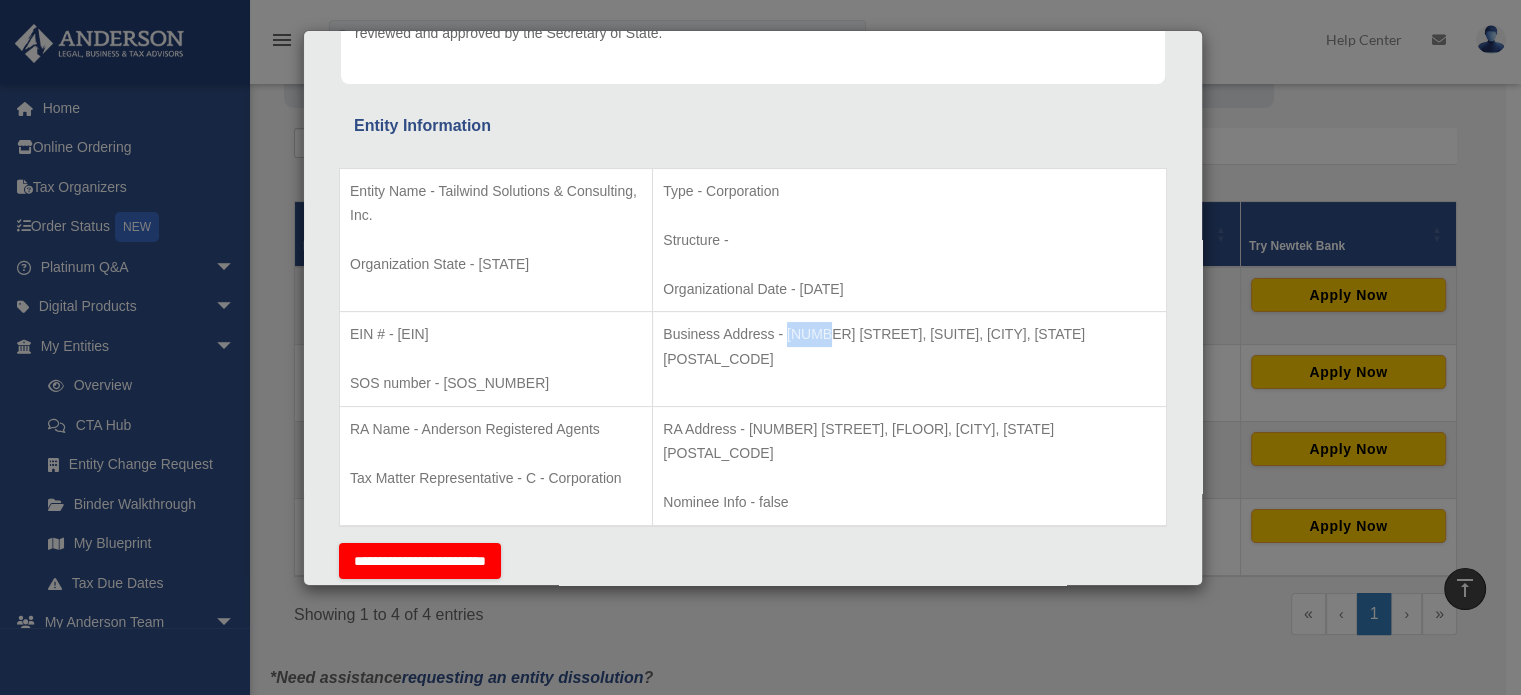drag, startPoint x: 815, startPoint y: 335, endPoint x: 856, endPoint y: 335, distance: 41 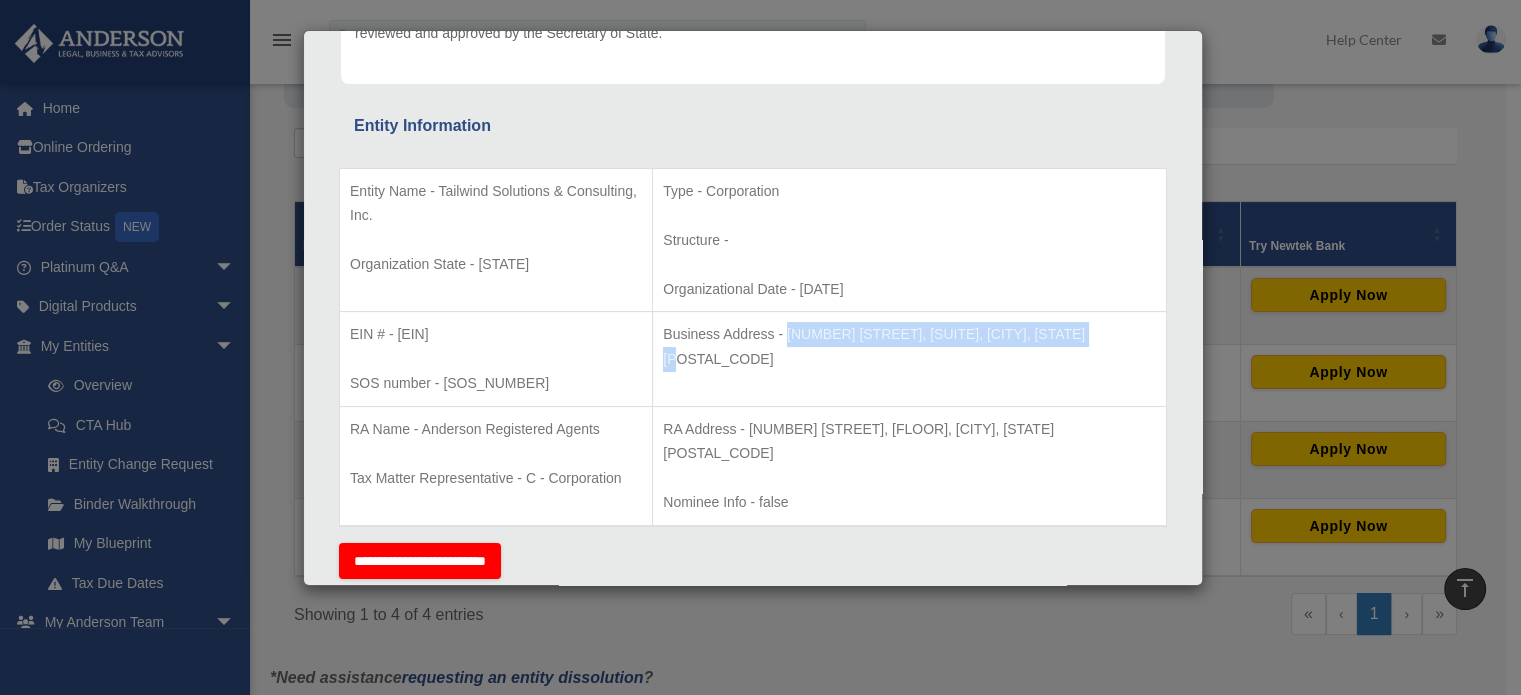 drag, startPoint x: 820, startPoint y: 335, endPoint x: 1126, endPoint y: 335, distance: 306 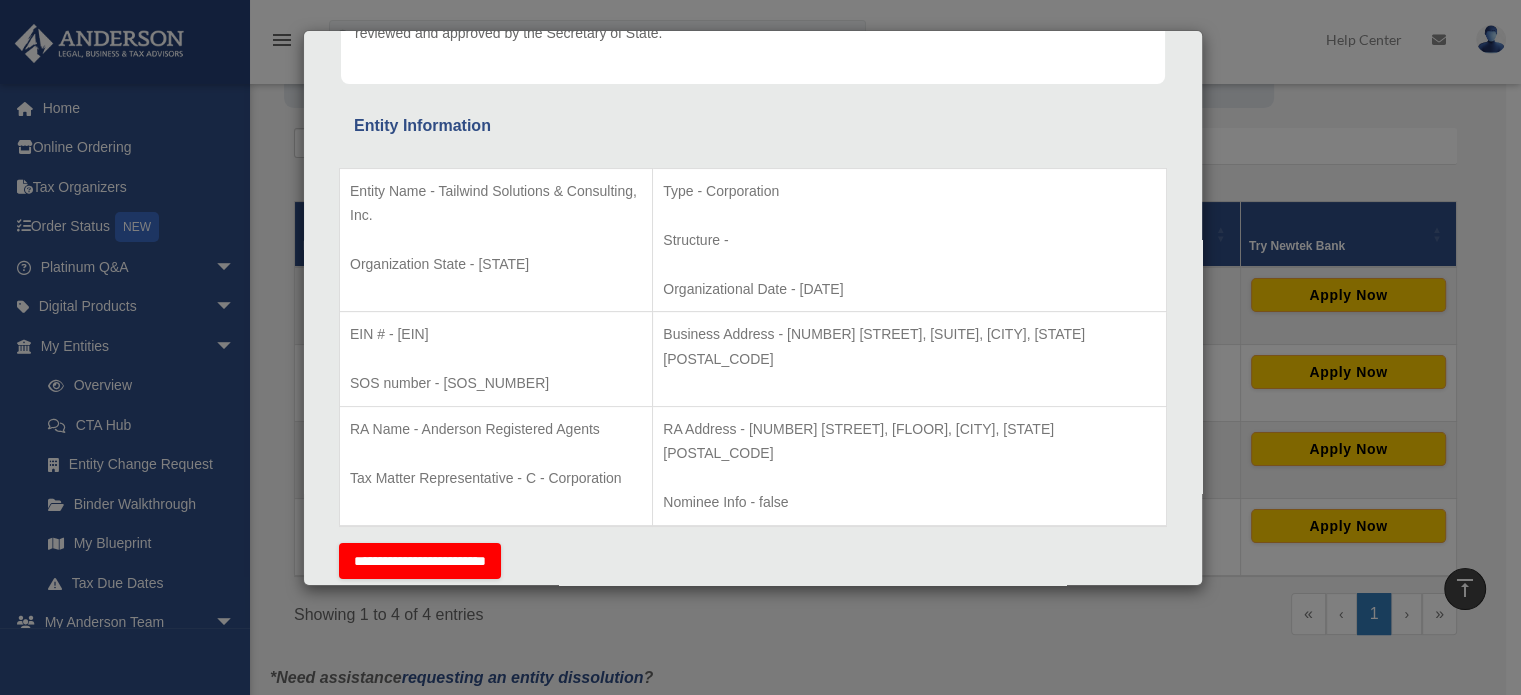 click on "Business Address - [NUMBER] [STREET], [SUITE], [CITY], [STATE] [POSTAL_CODE]" at bounding box center [909, 346] 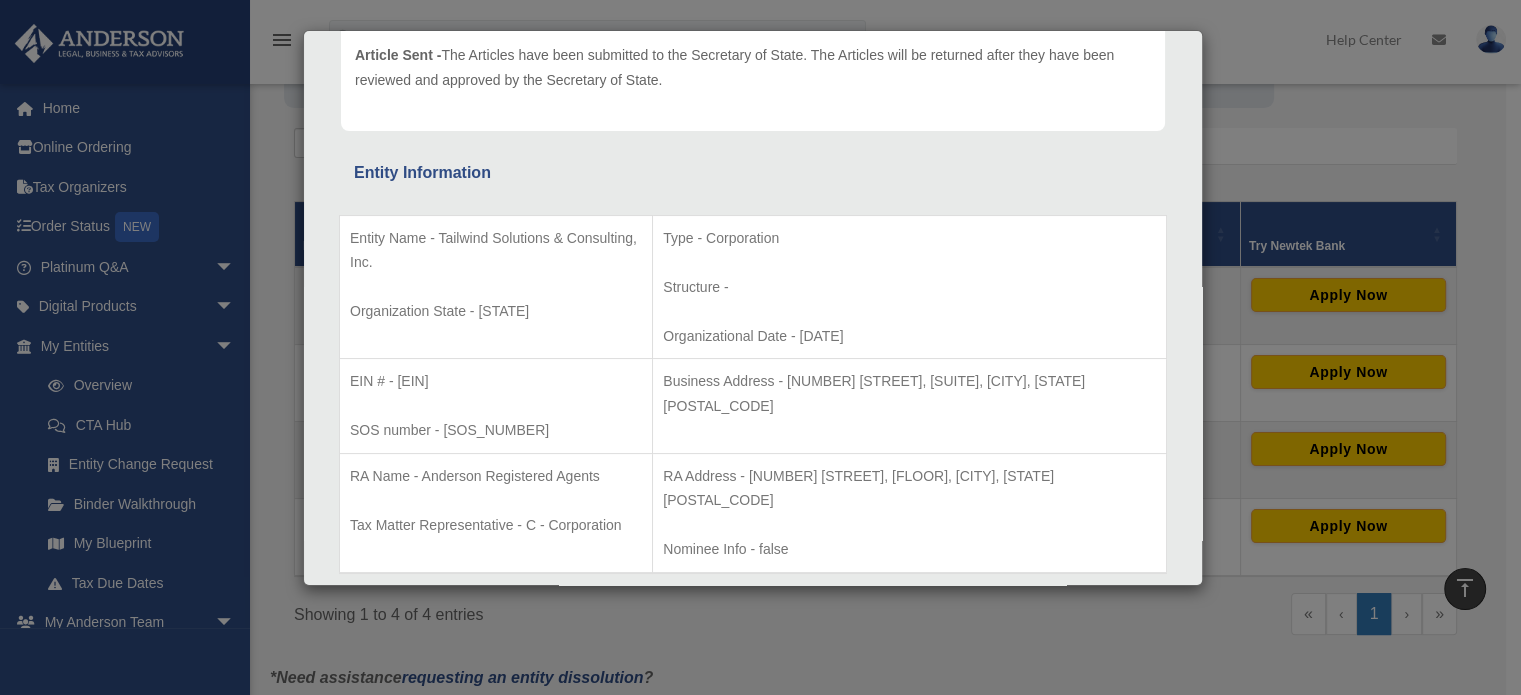 scroll, scrollTop: 300, scrollLeft: 0, axis: vertical 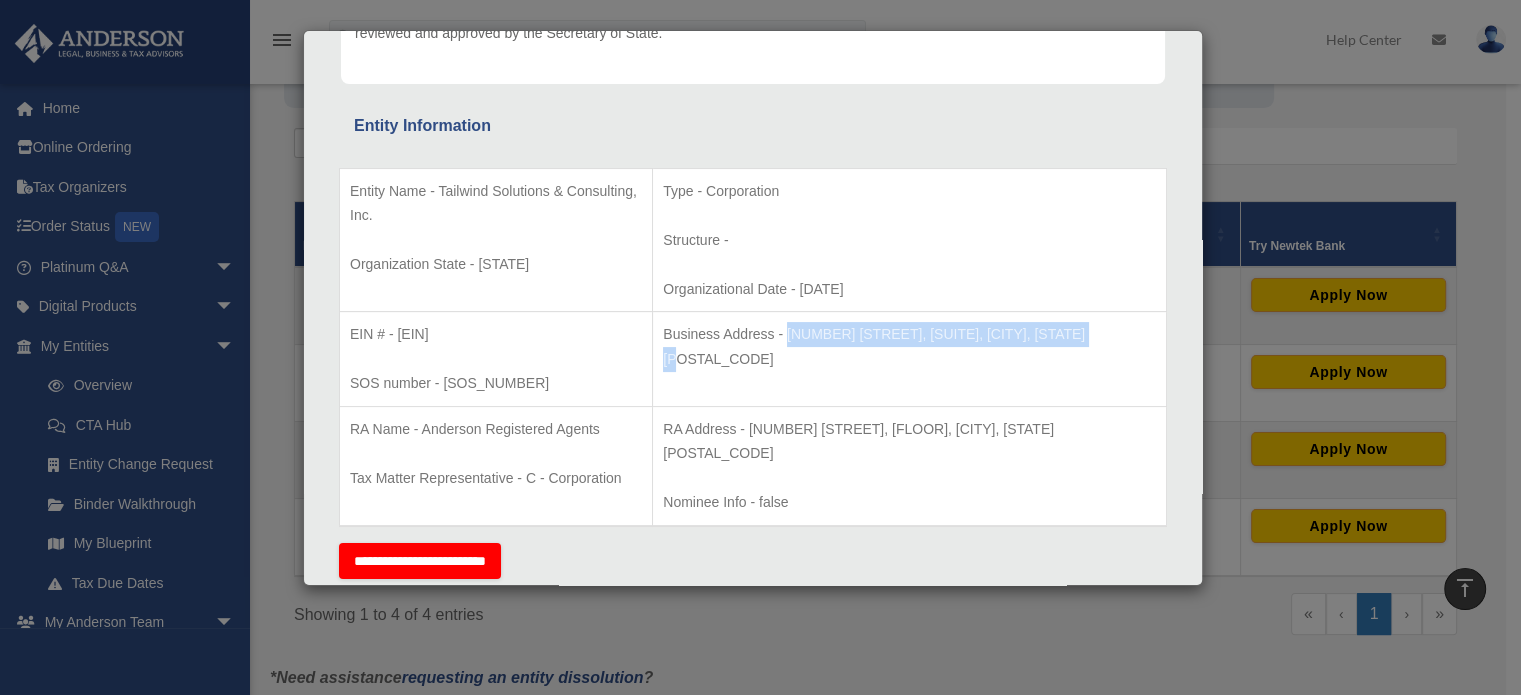 drag, startPoint x: 820, startPoint y: 336, endPoint x: 1134, endPoint y: 359, distance: 314.84122 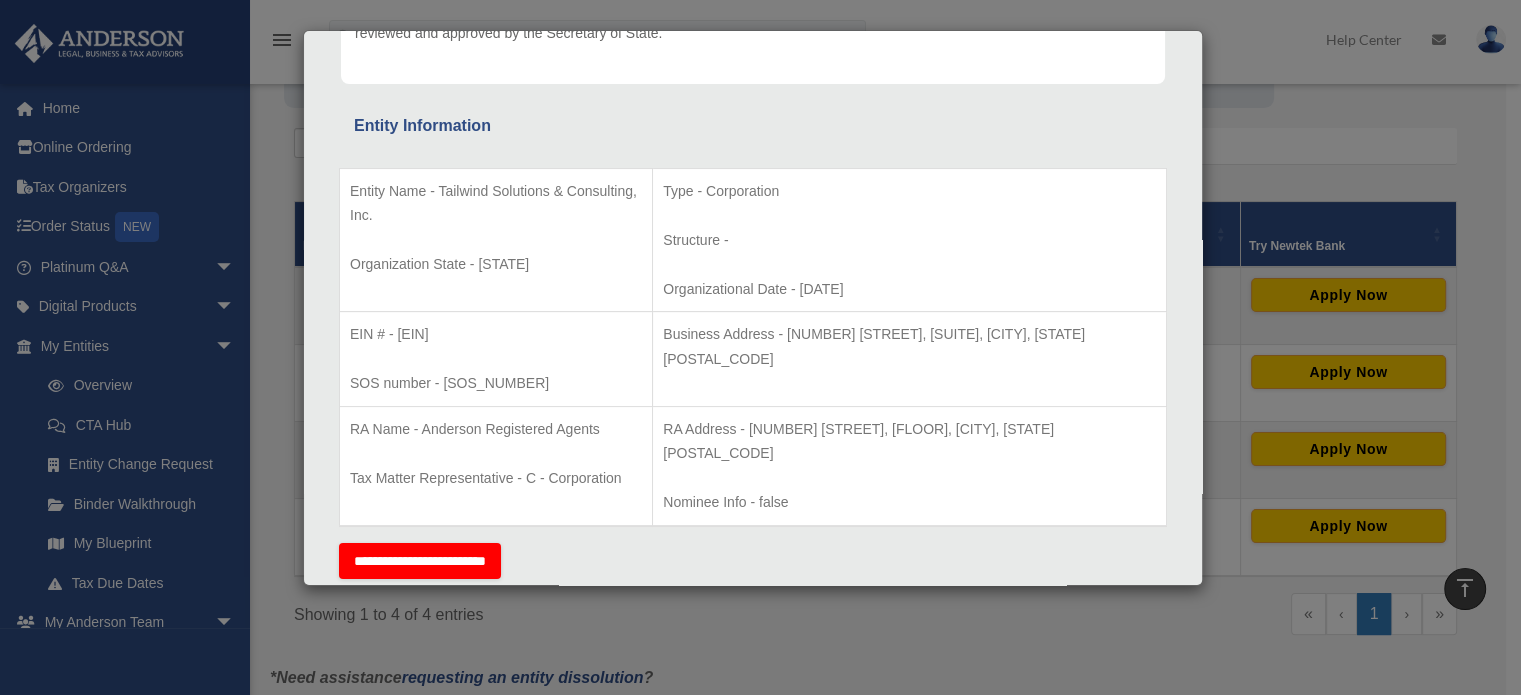 click on "Business Address - [NUMBER] [STREET], [SUITE], [CITY], [STATE] [POSTAL_CODE]" at bounding box center (910, 359) 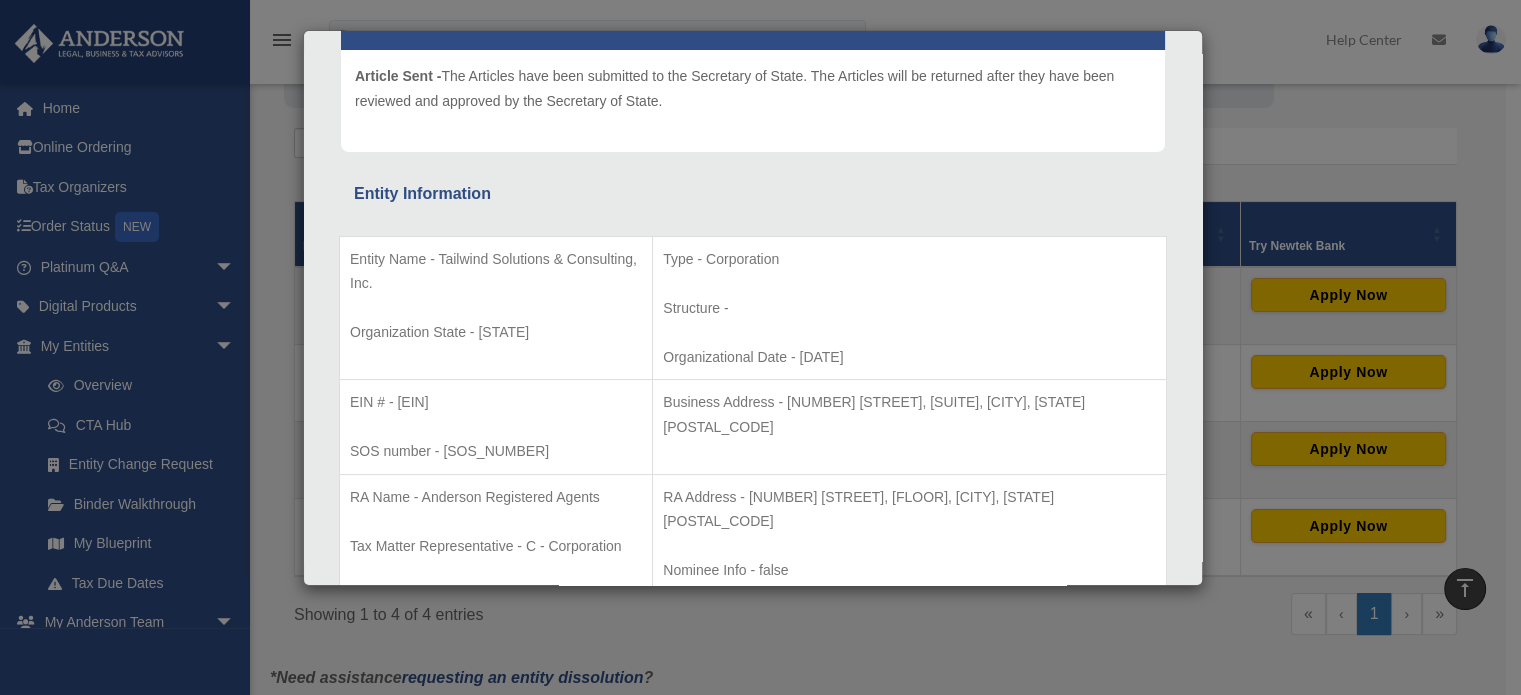 scroll, scrollTop: 0, scrollLeft: 0, axis: both 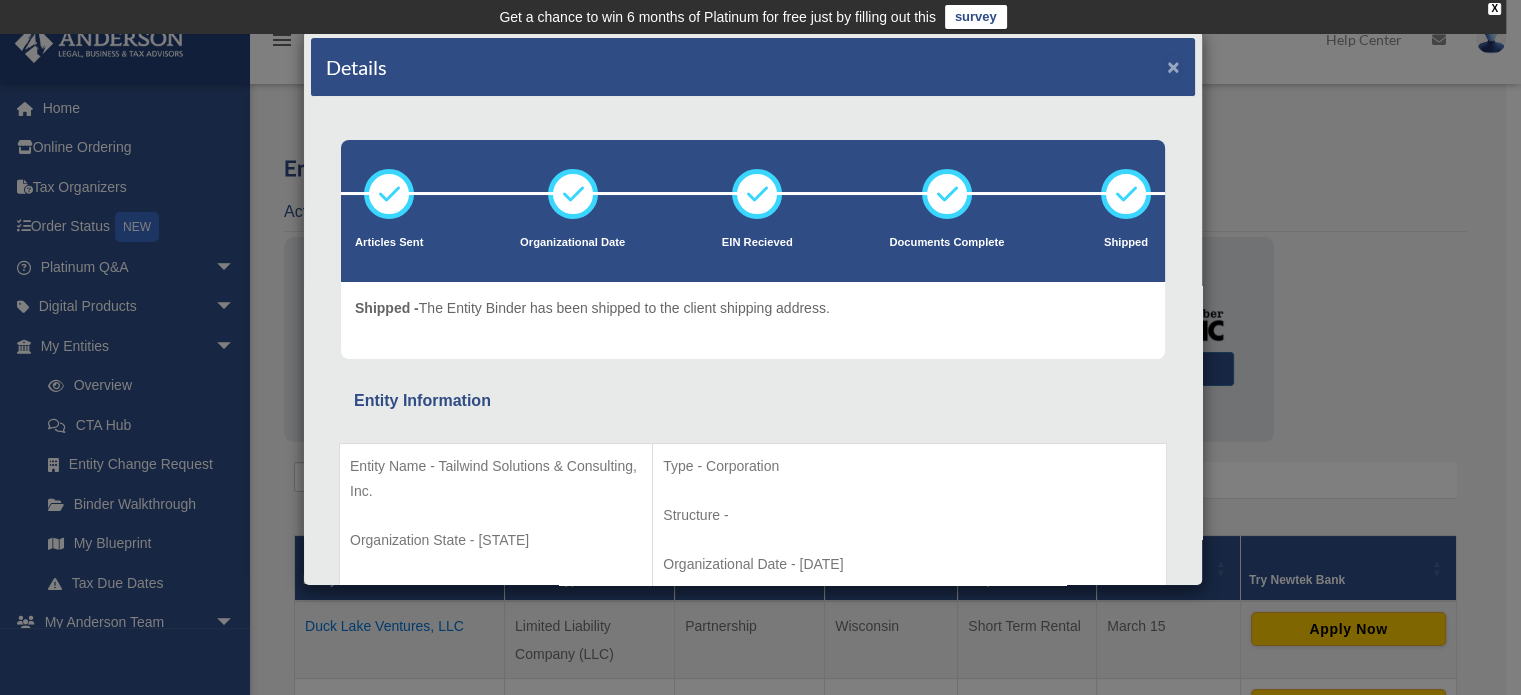 click on "×" at bounding box center (1173, 66) 